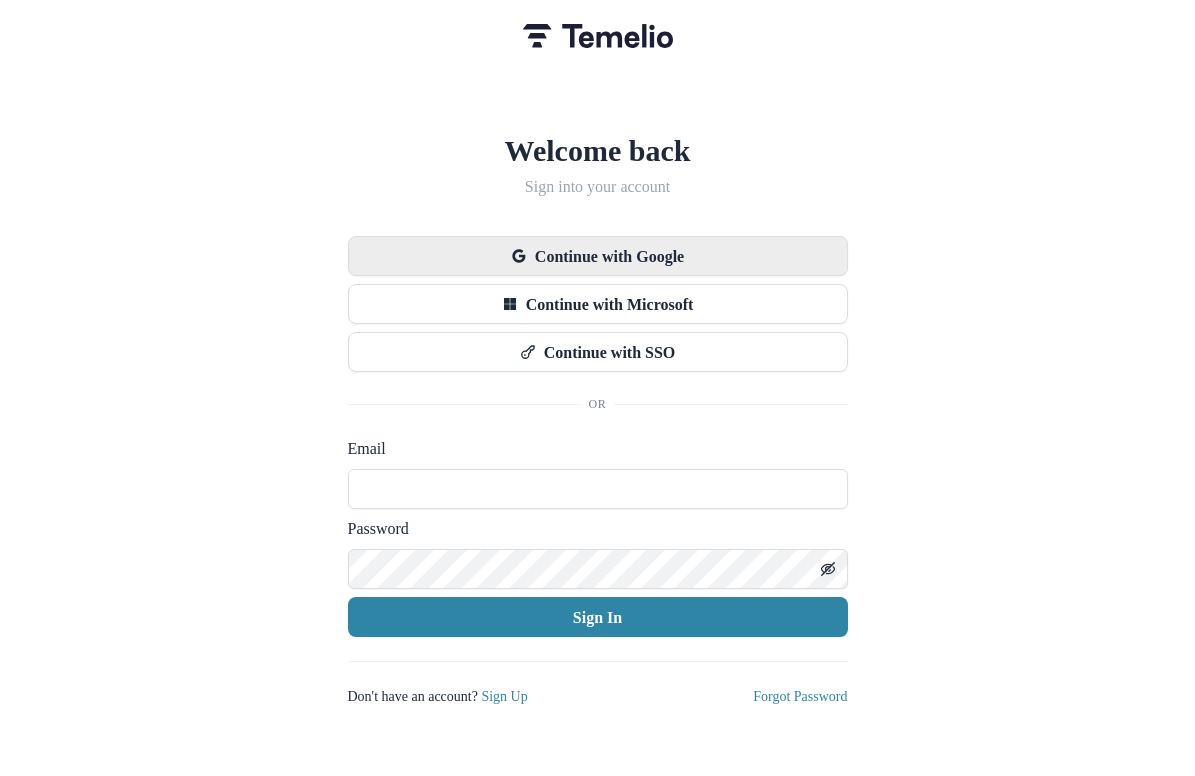 scroll, scrollTop: 0, scrollLeft: 0, axis: both 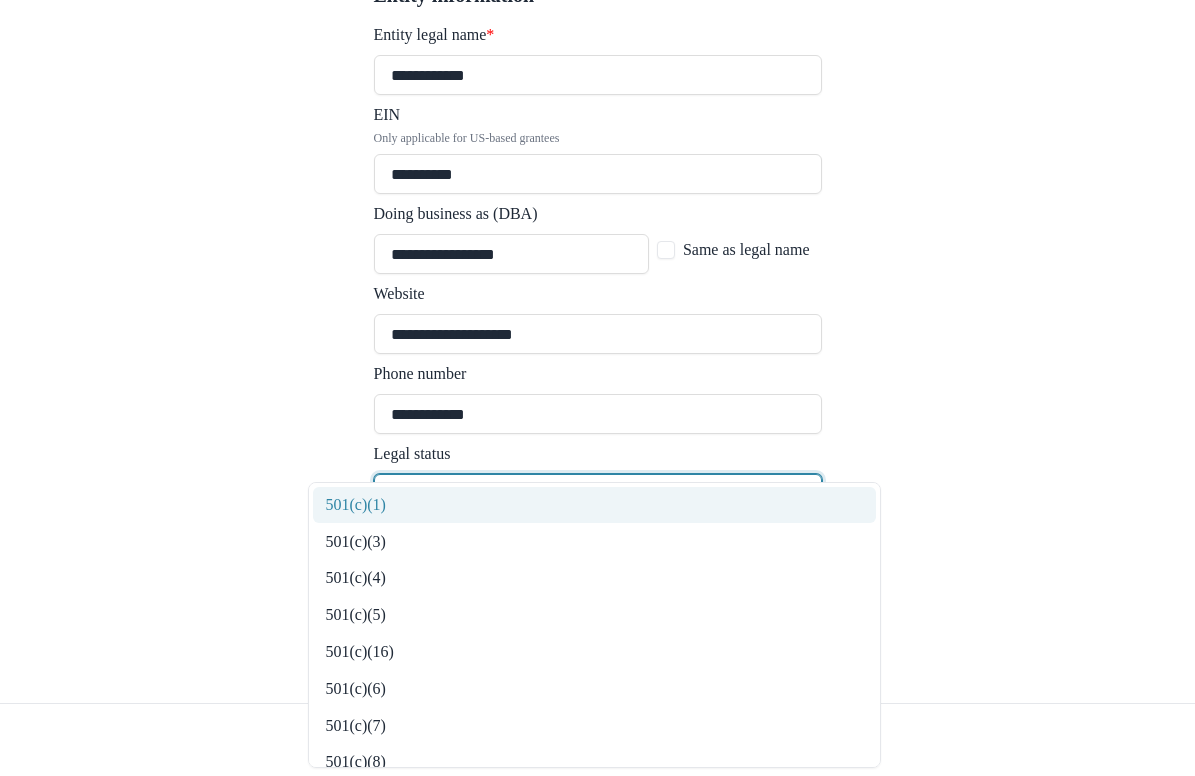 click at bounding box center [580, 494] 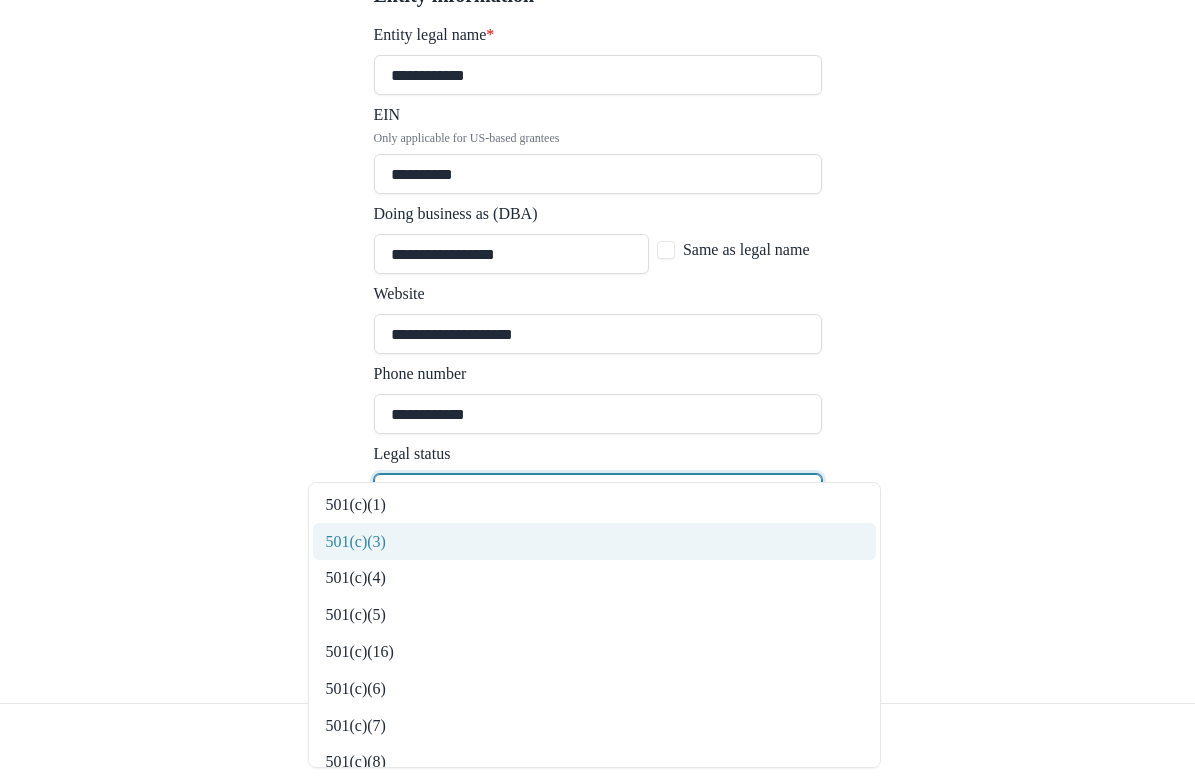 click on "501(c)(3)" at bounding box center (595, 541) 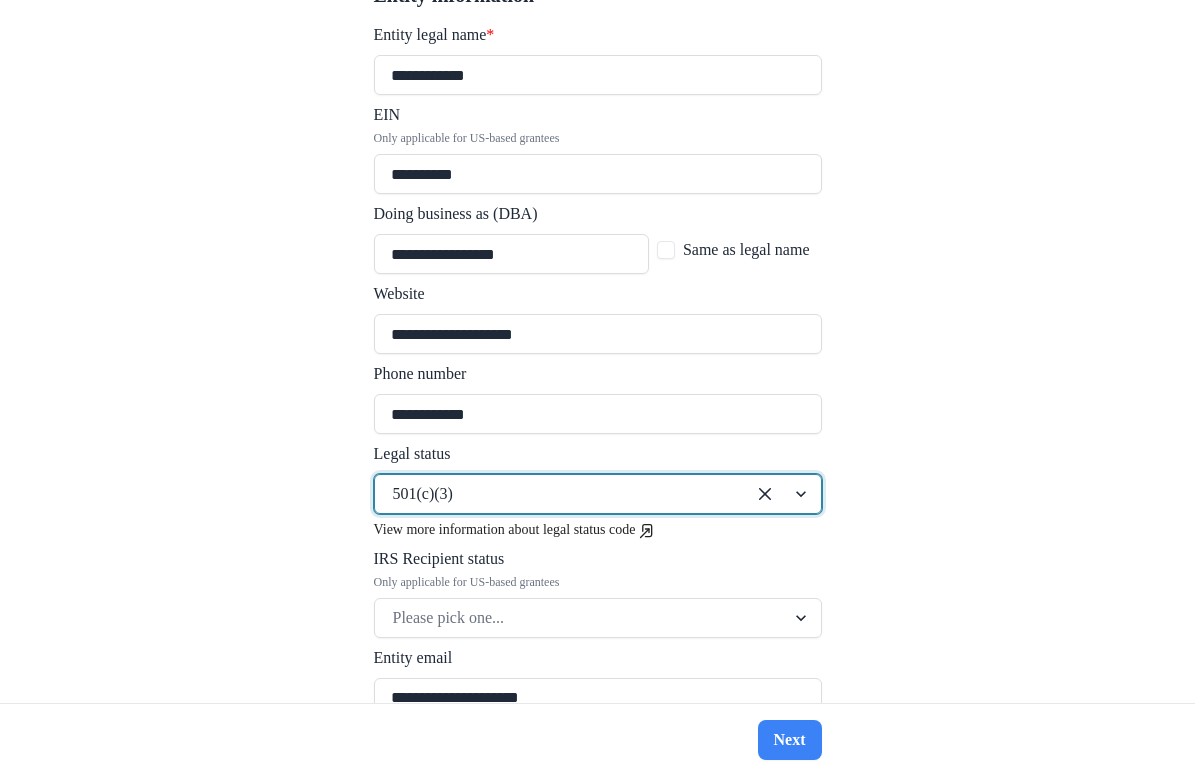 scroll, scrollTop: 531, scrollLeft: 0, axis: vertical 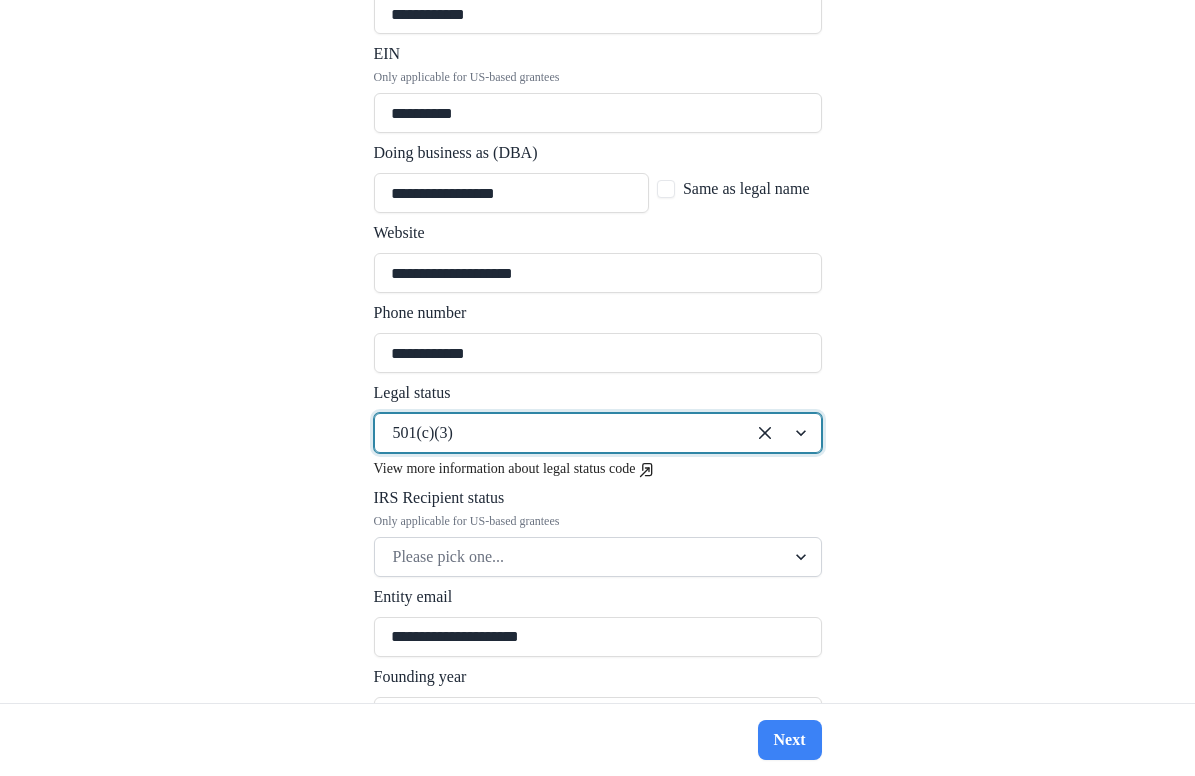 click at bounding box center [560, 433] 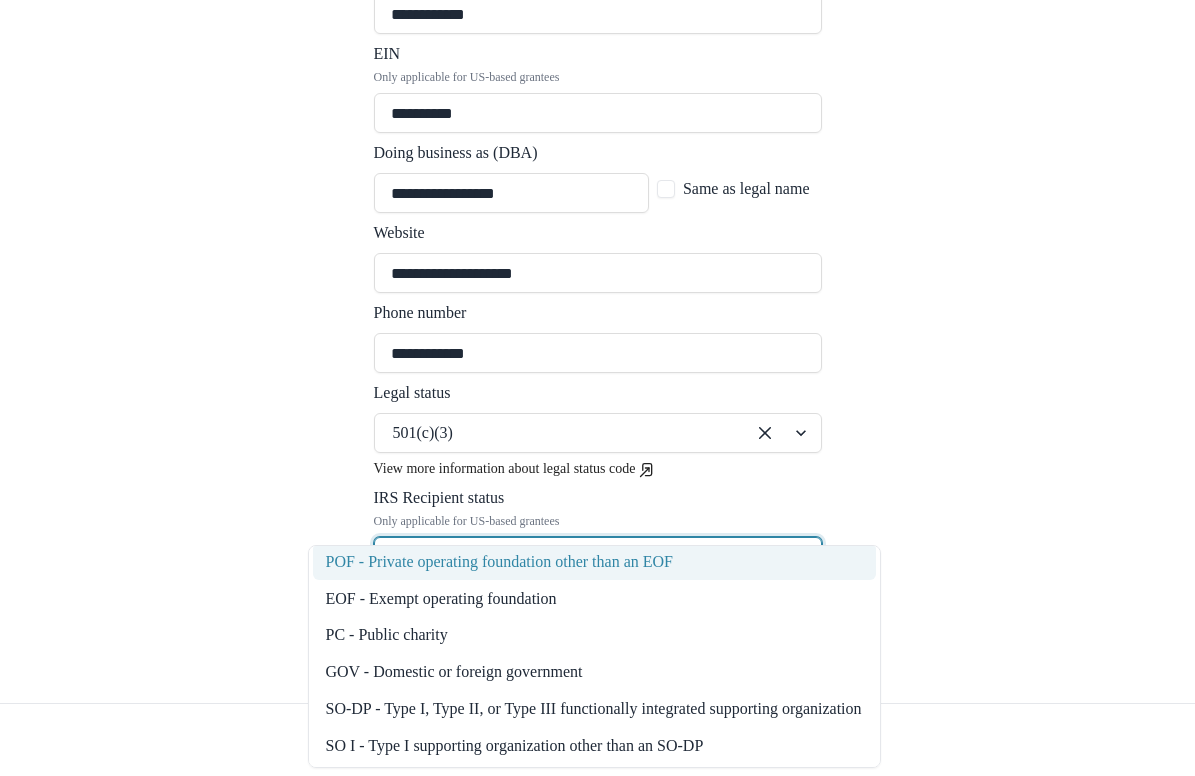 scroll, scrollTop: 45, scrollLeft: 0, axis: vertical 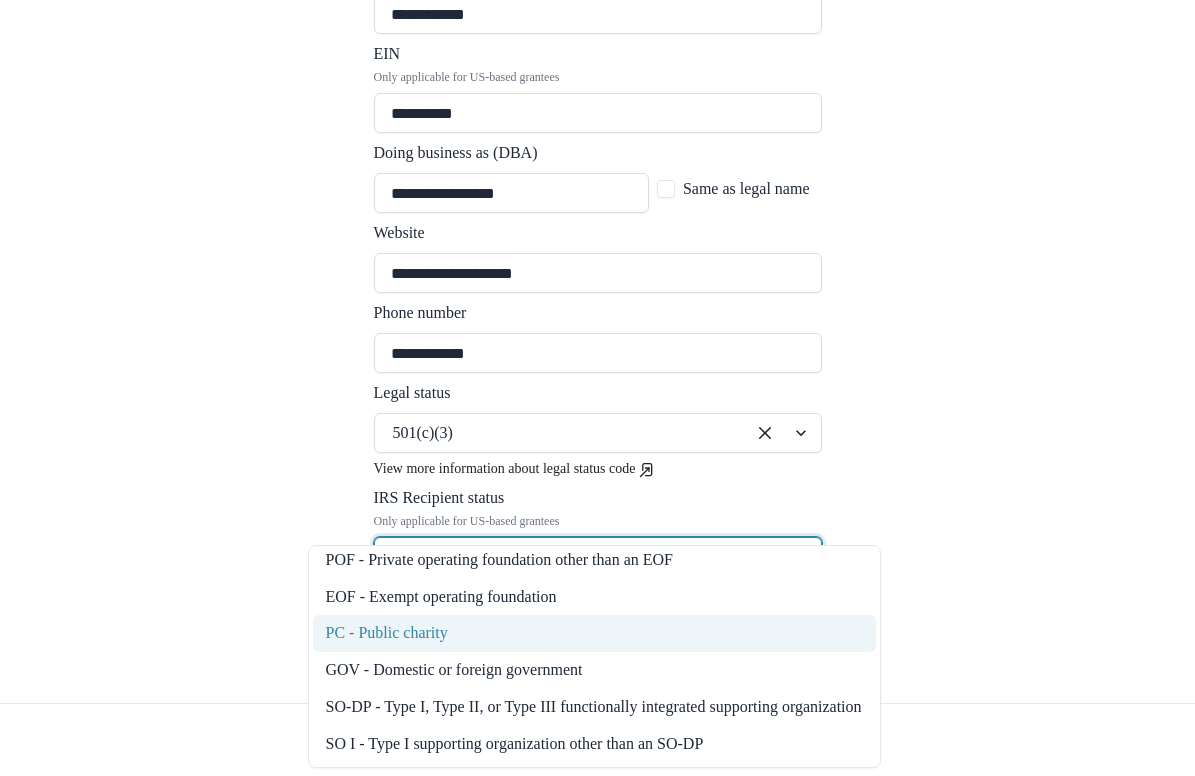 click on "PC - Public charity" at bounding box center [595, 633] 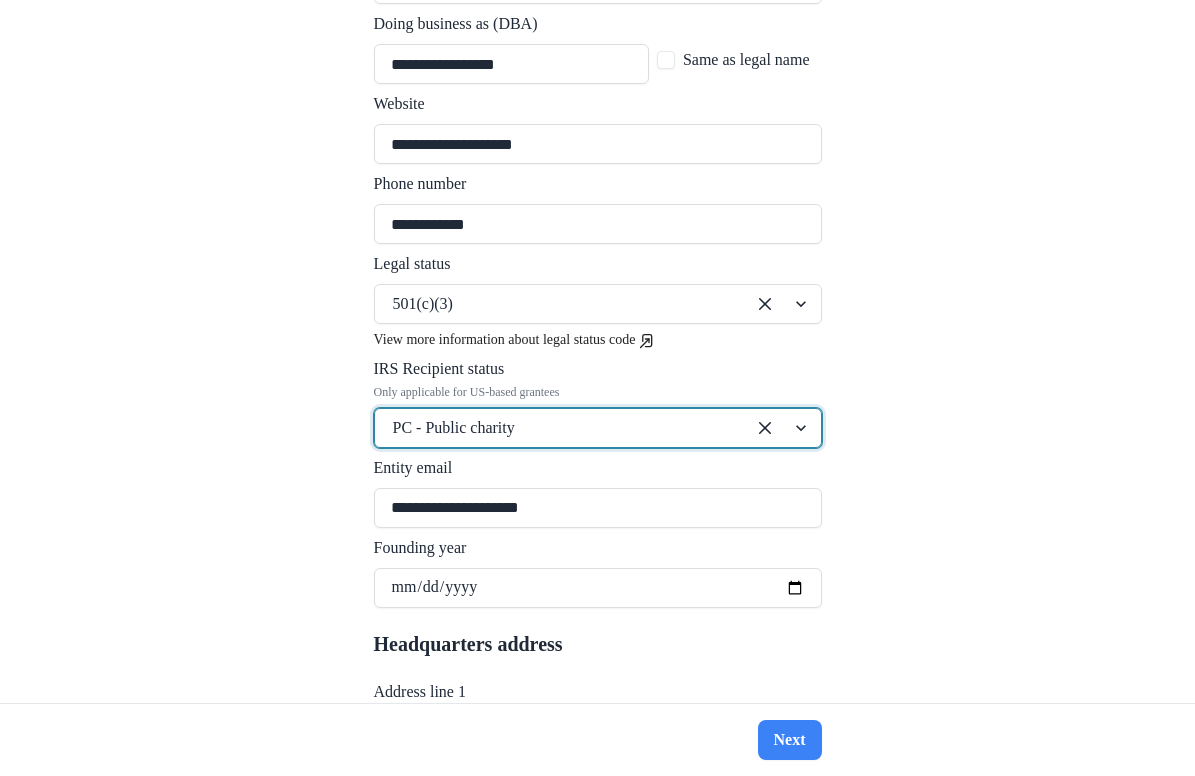scroll, scrollTop: 664, scrollLeft: 0, axis: vertical 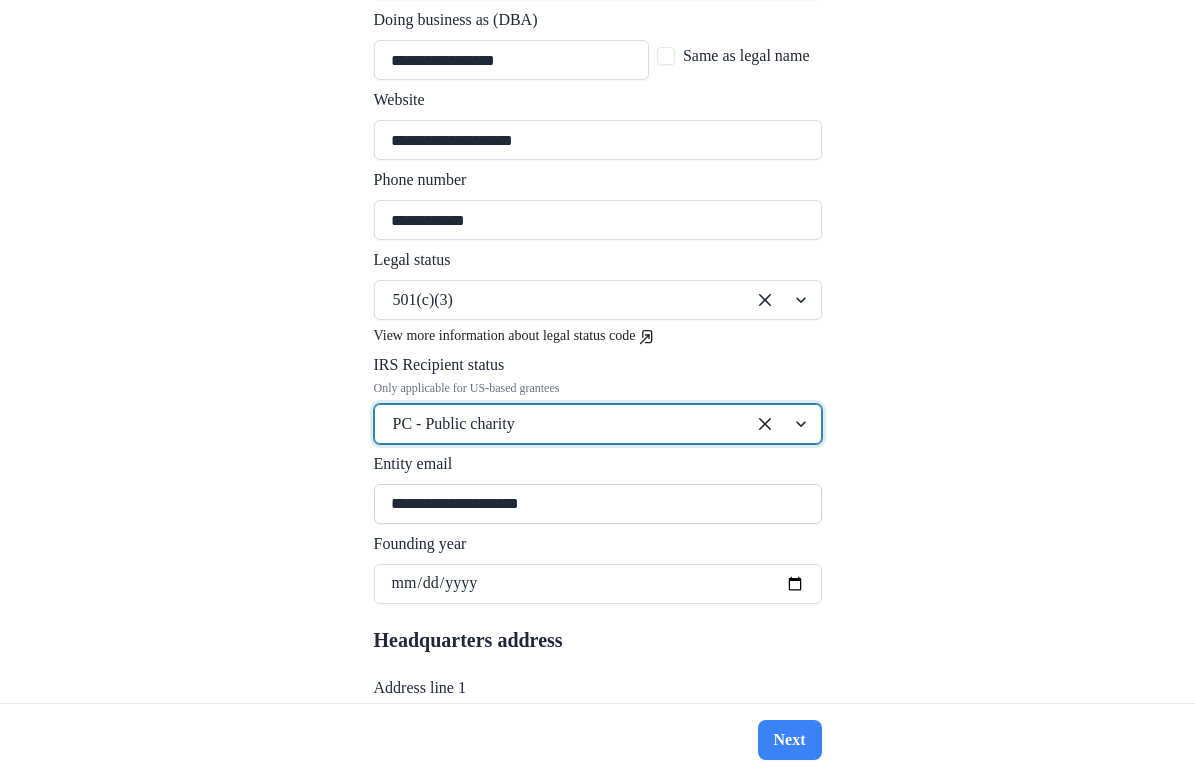drag, startPoint x: 353, startPoint y: 467, endPoint x: 323, endPoint y: 467, distance: 30 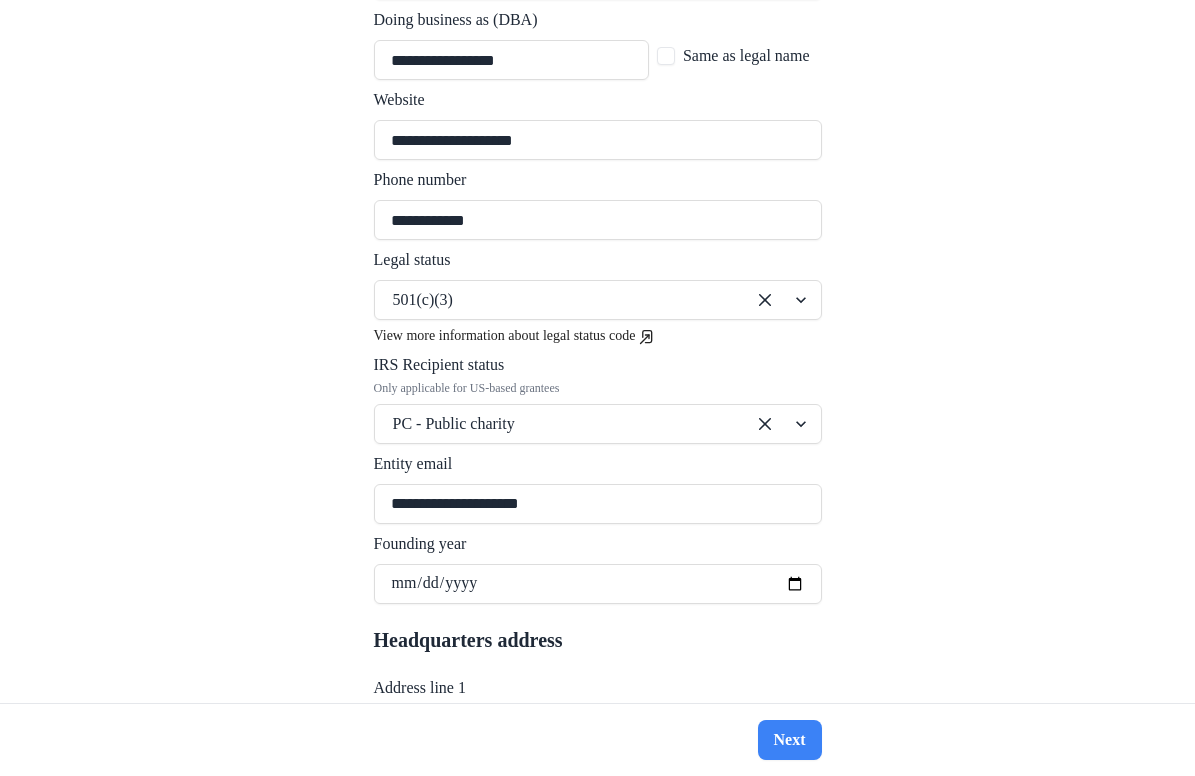 click on "Founding year" at bounding box center (592, 544) 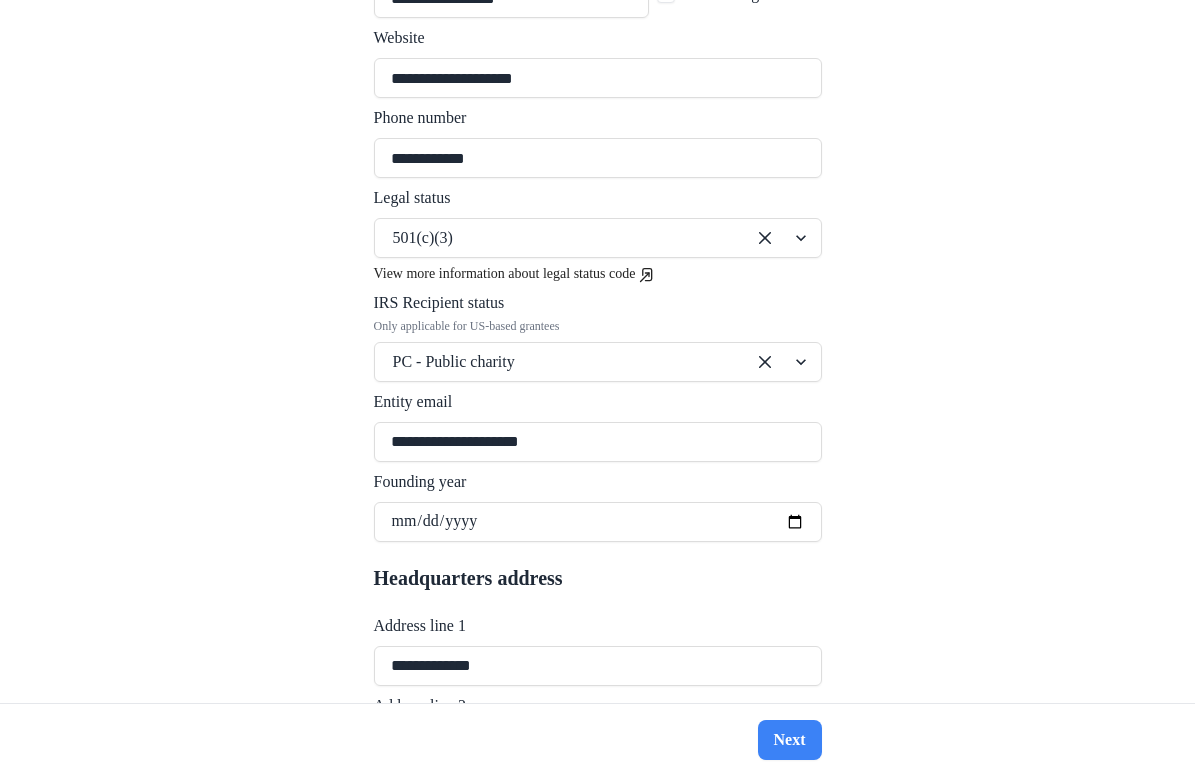 scroll, scrollTop: 733, scrollLeft: 0, axis: vertical 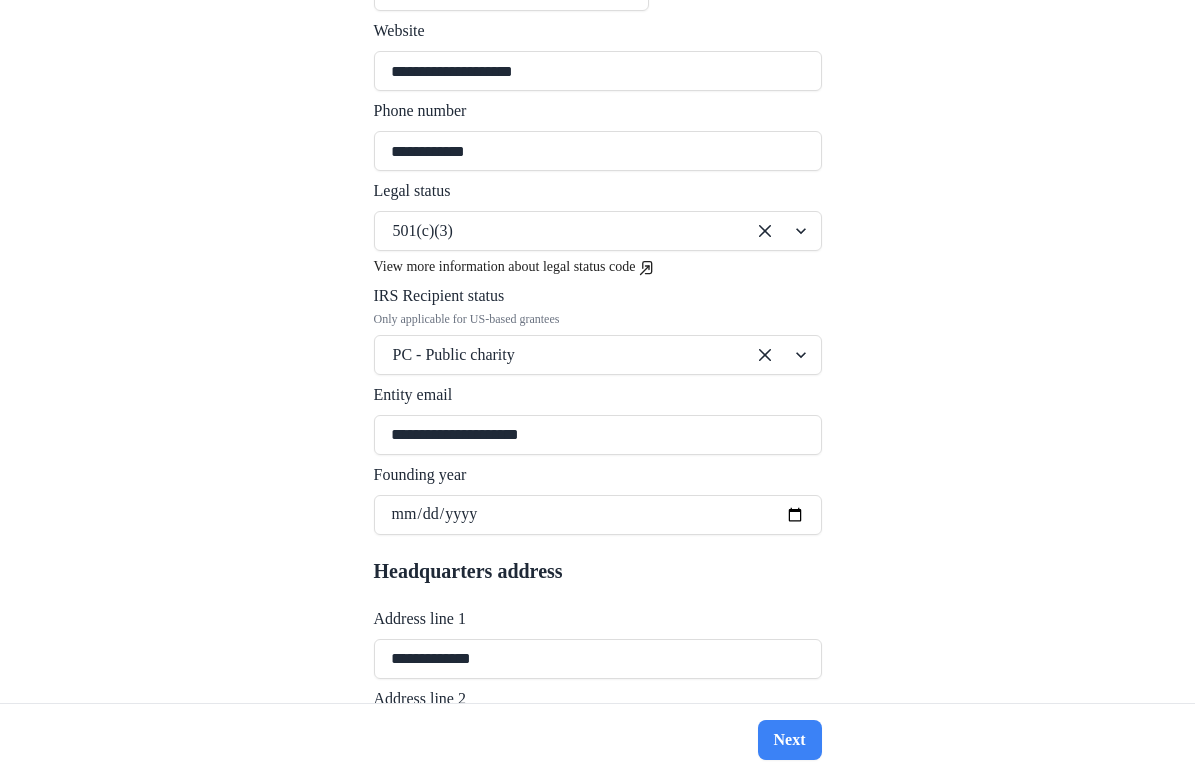 click on "Address line 1" at bounding box center (592, 619) 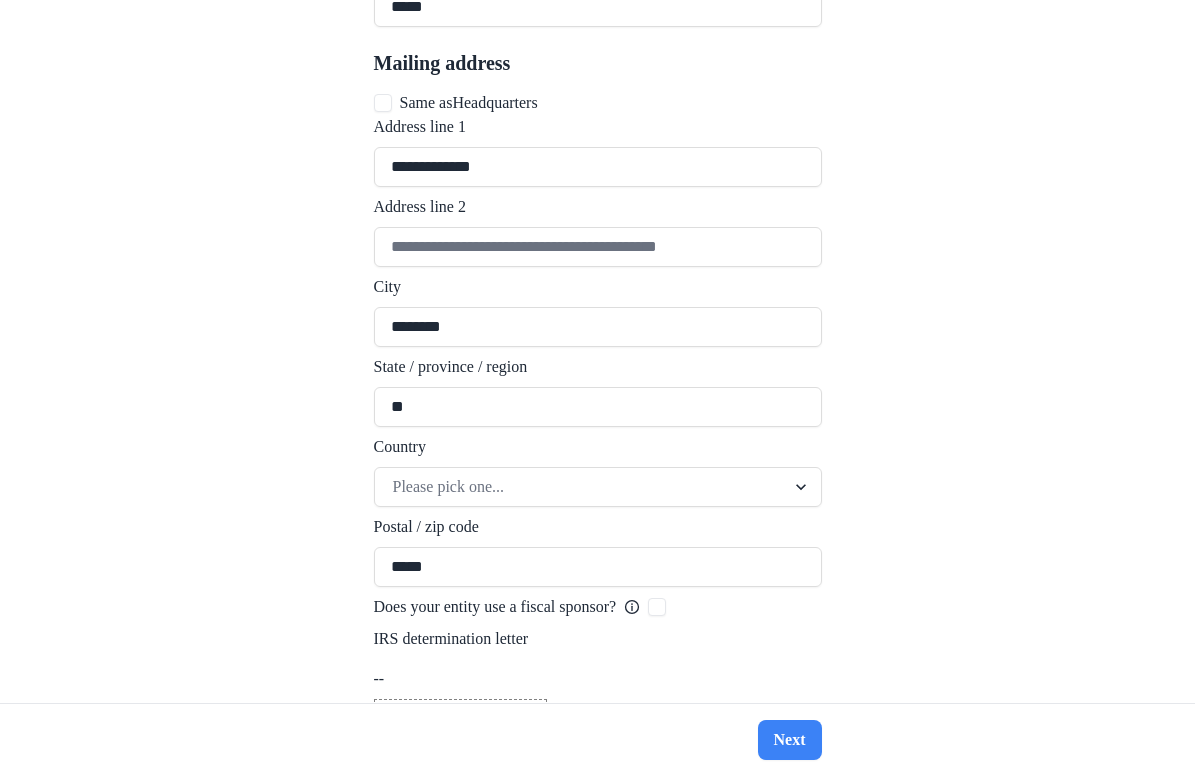 scroll, scrollTop: 1888, scrollLeft: 0, axis: vertical 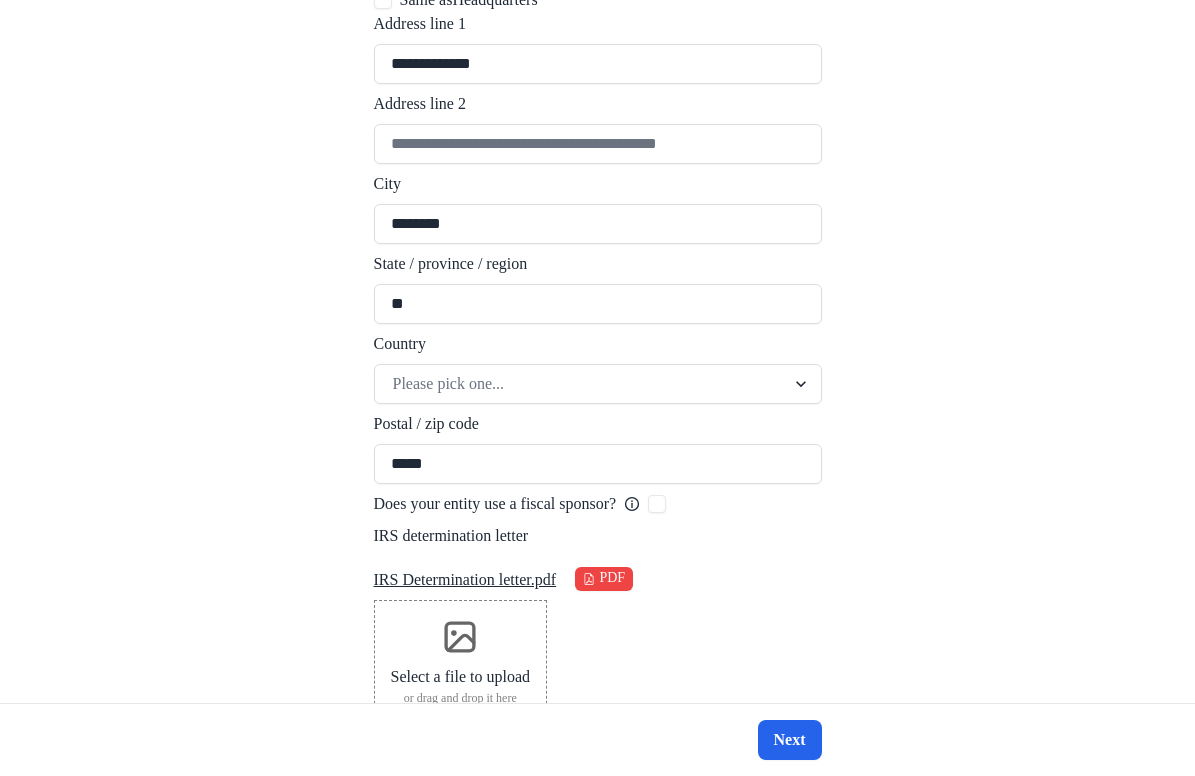 click on "Next" at bounding box center [790, 740] 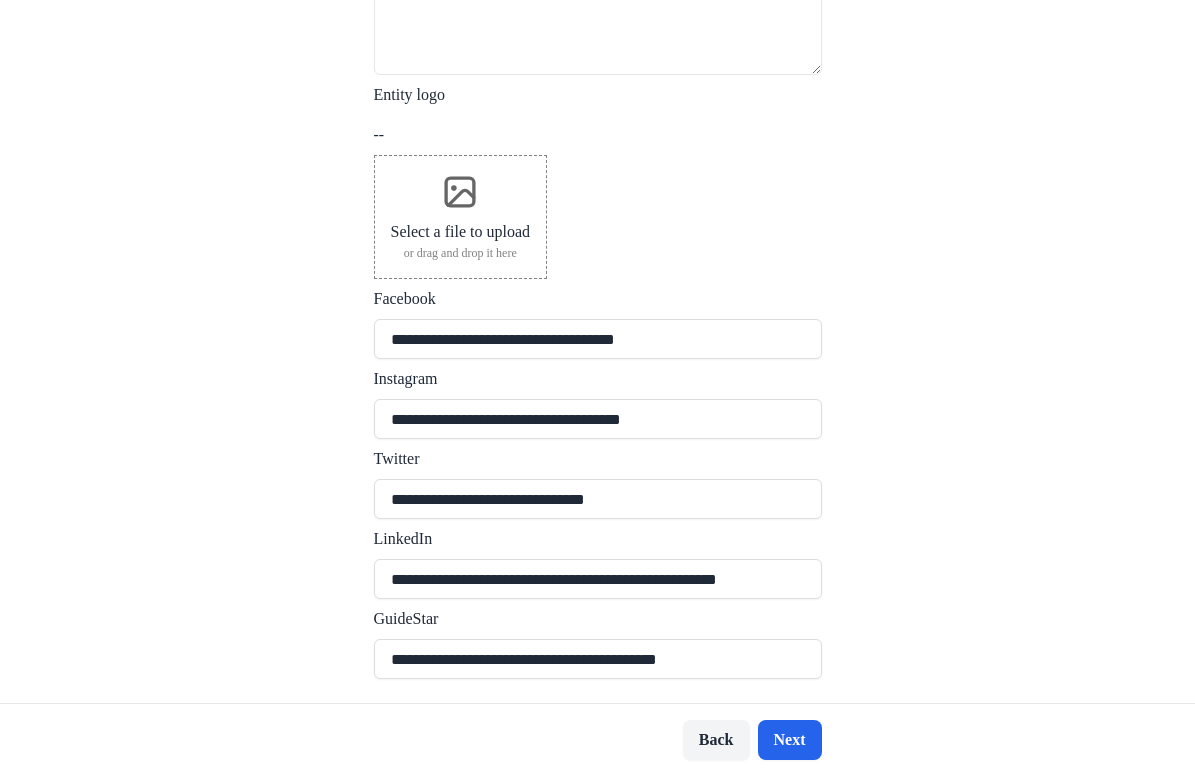 scroll, scrollTop: 0, scrollLeft: 0, axis: both 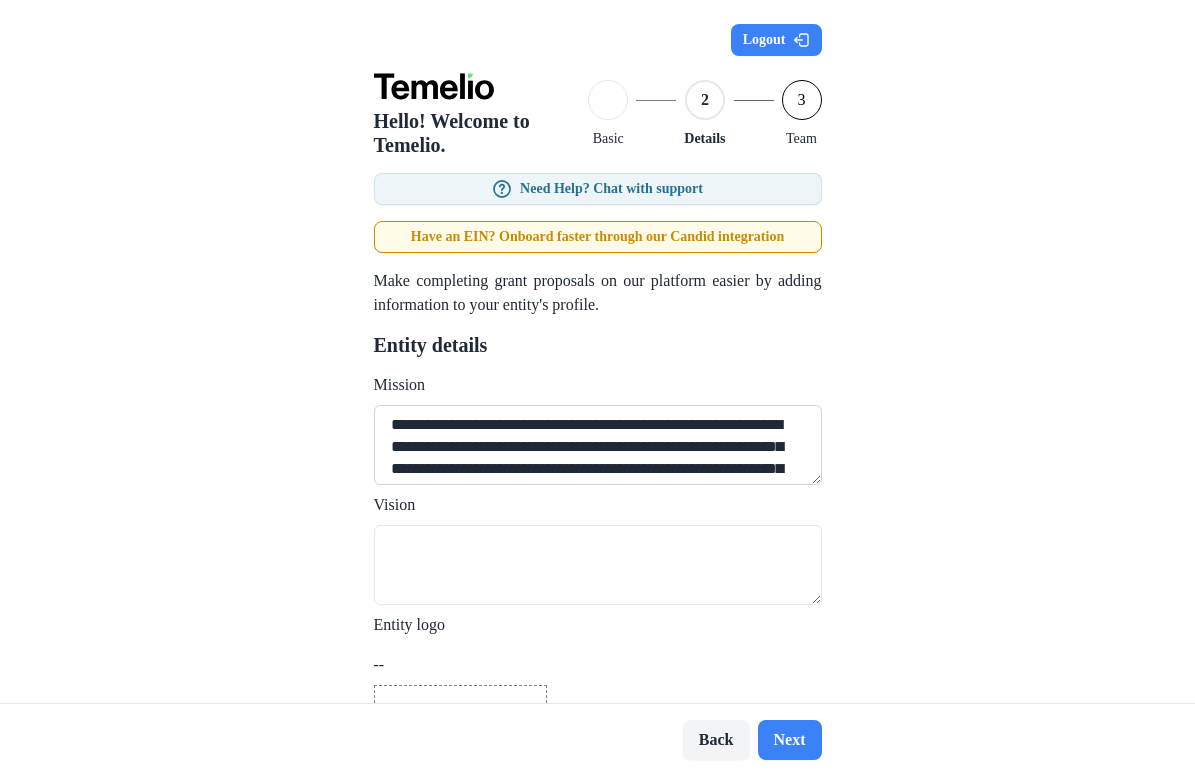 click on "**********" at bounding box center [598, 445] 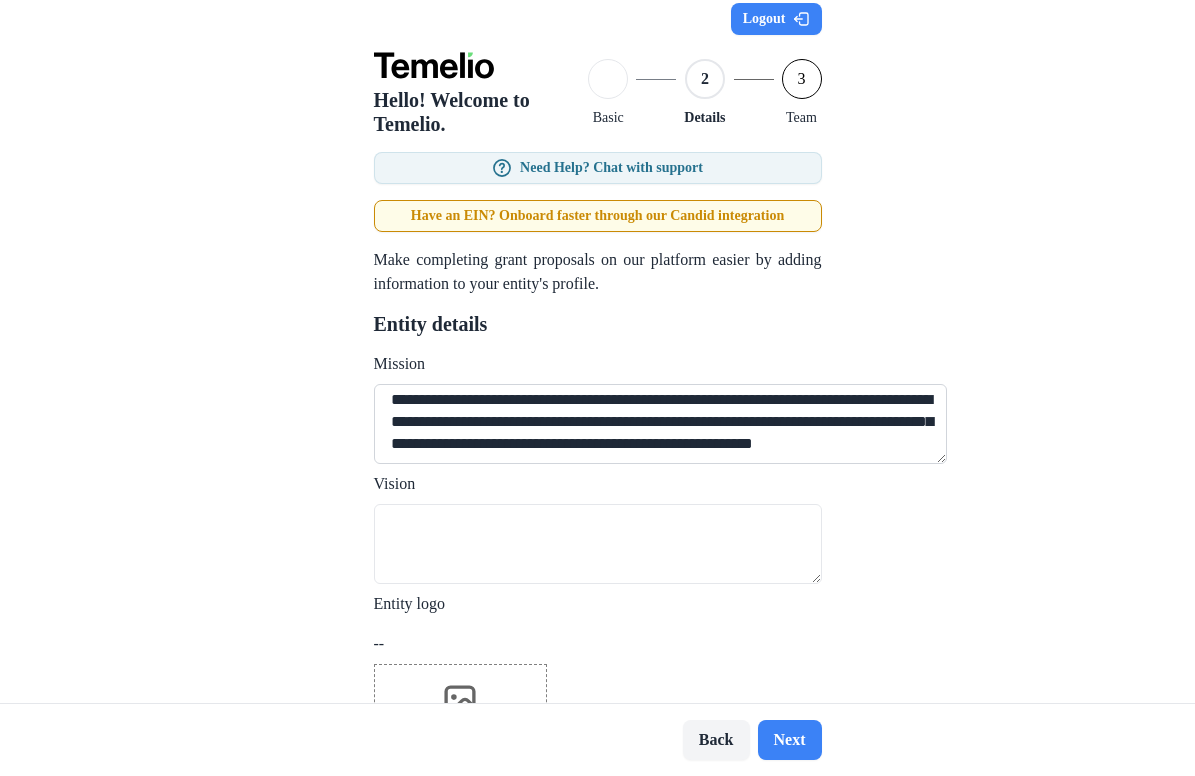 scroll, scrollTop: 24, scrollLeft: 0, axis: vertical 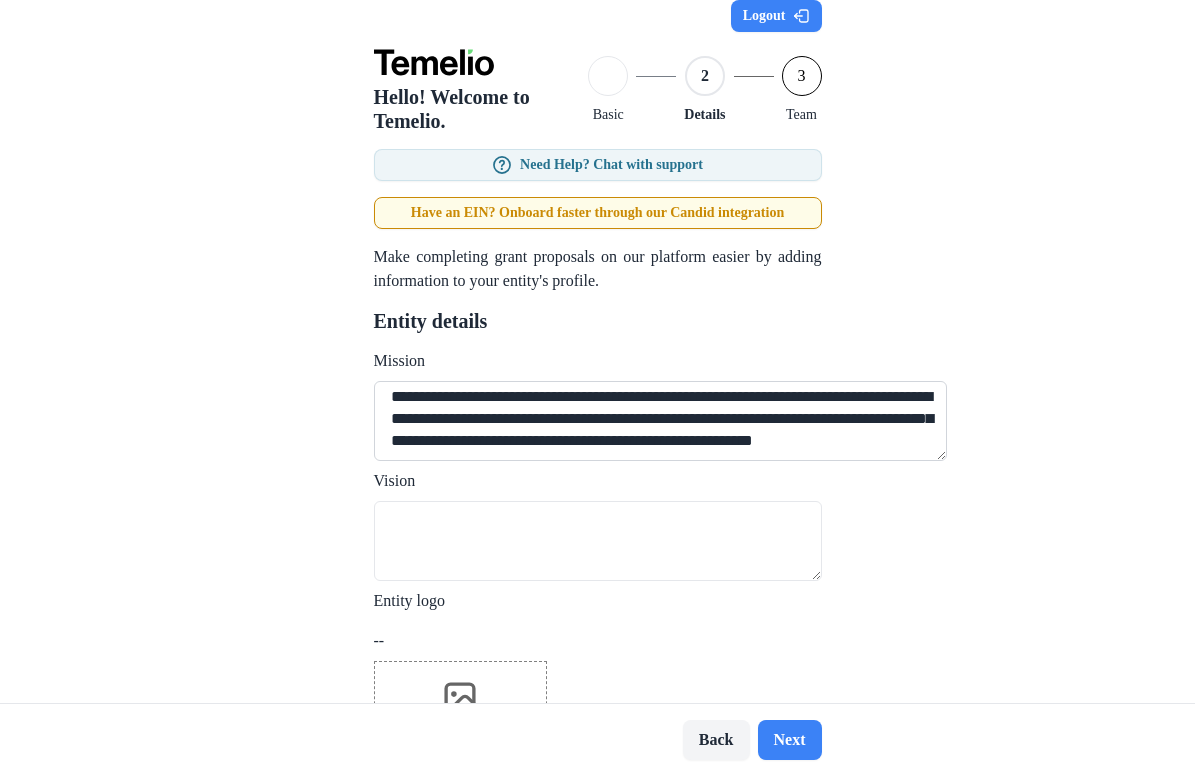 click on "**********" at bounding box center [661, 421] 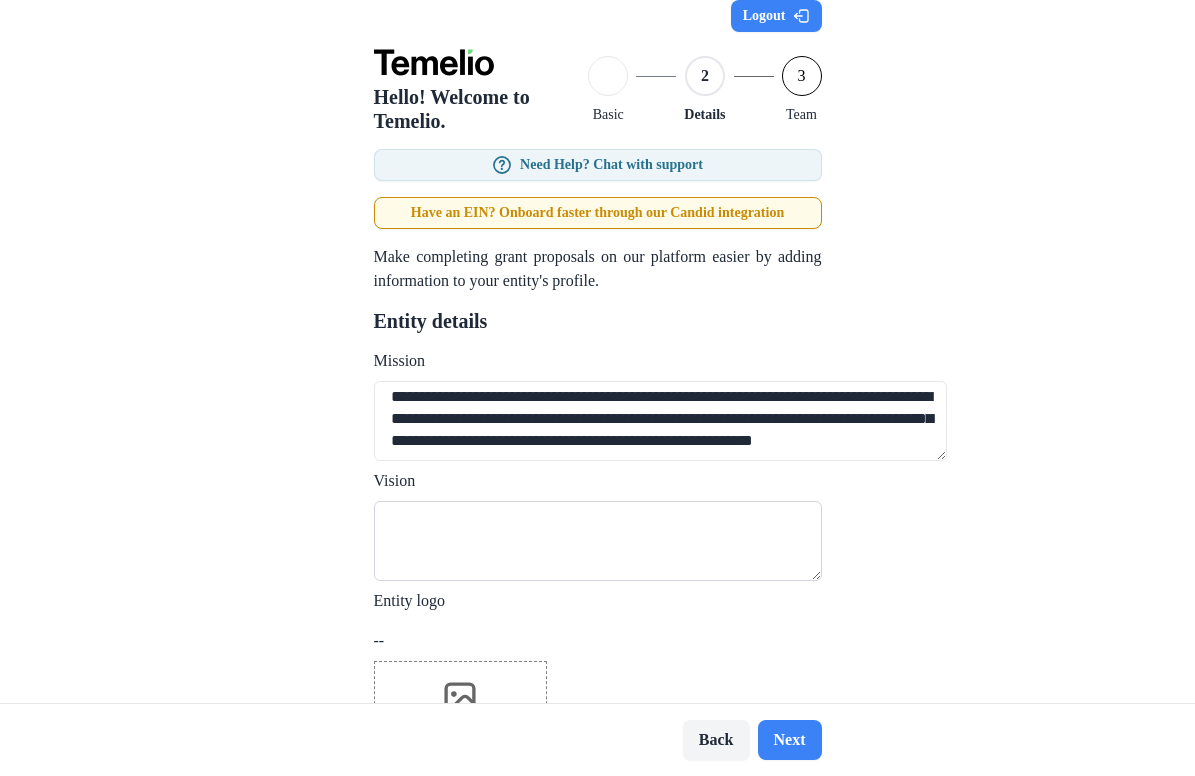 click on "Vision" at bounding box center [598, 541] 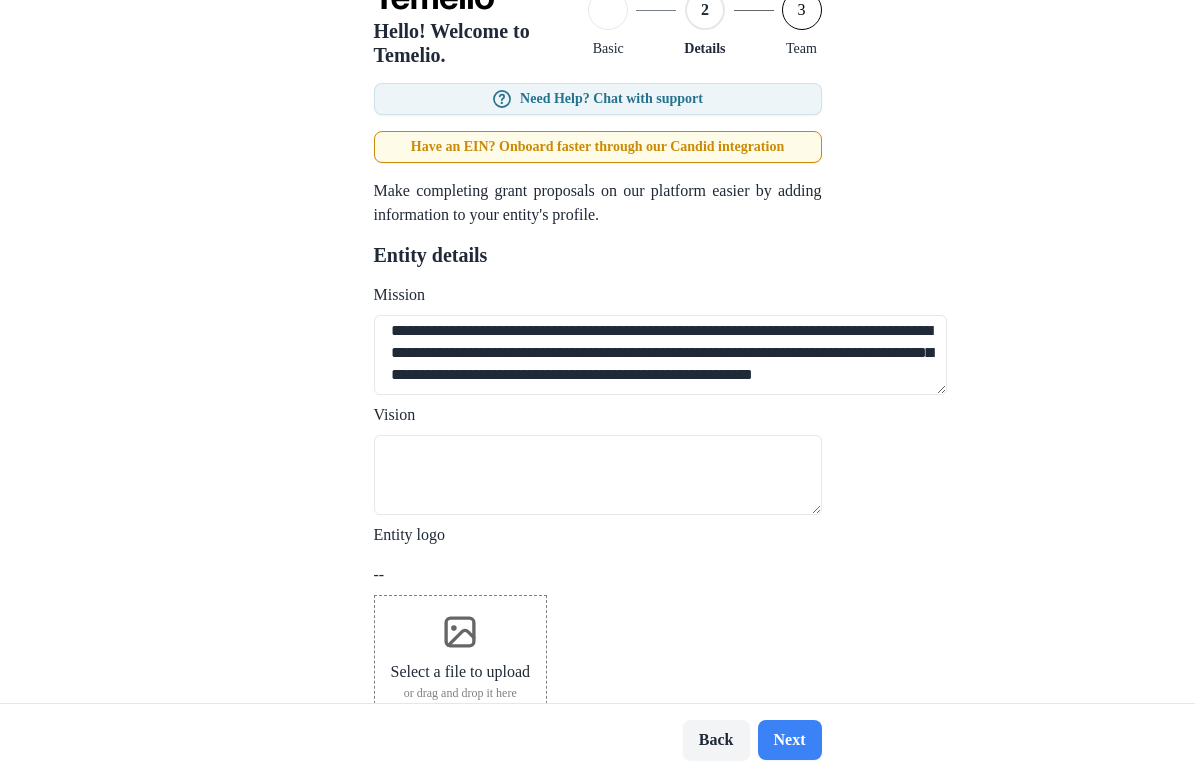 scroll, scrollTop: 84, scrollLeft: 0, axis: vertical 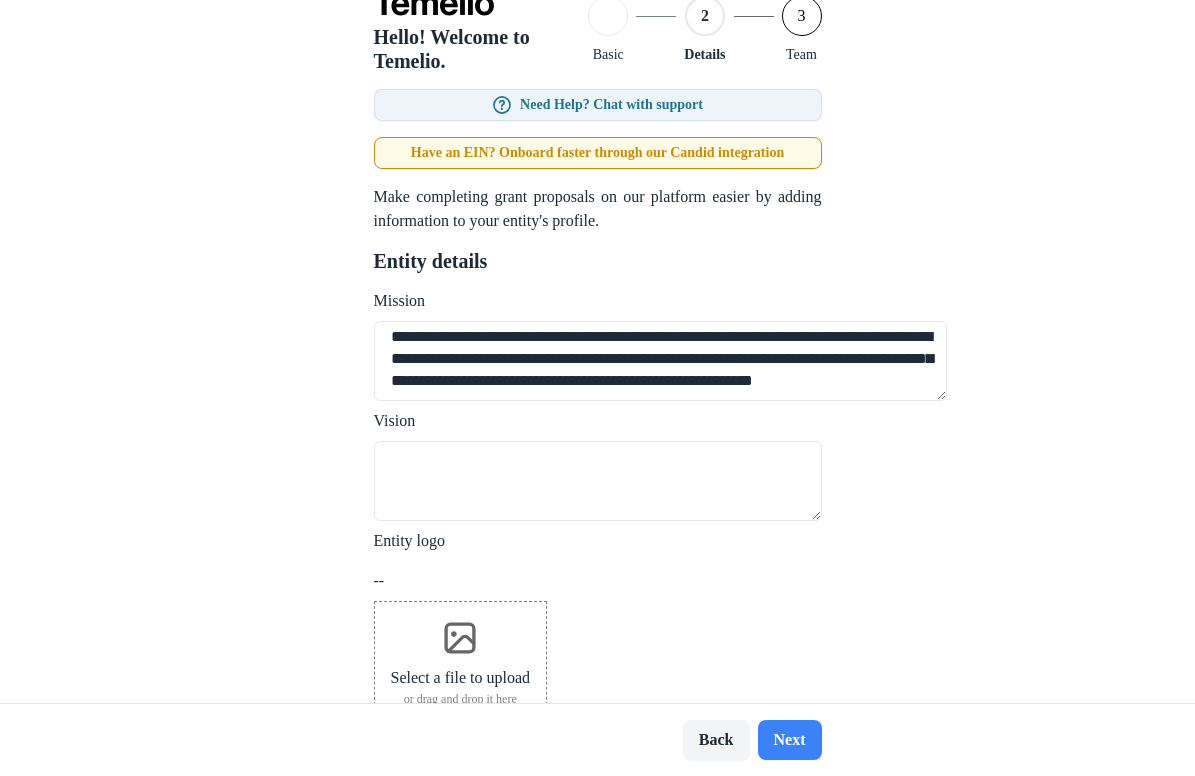click on "**********" at bounding box center (597, 351) 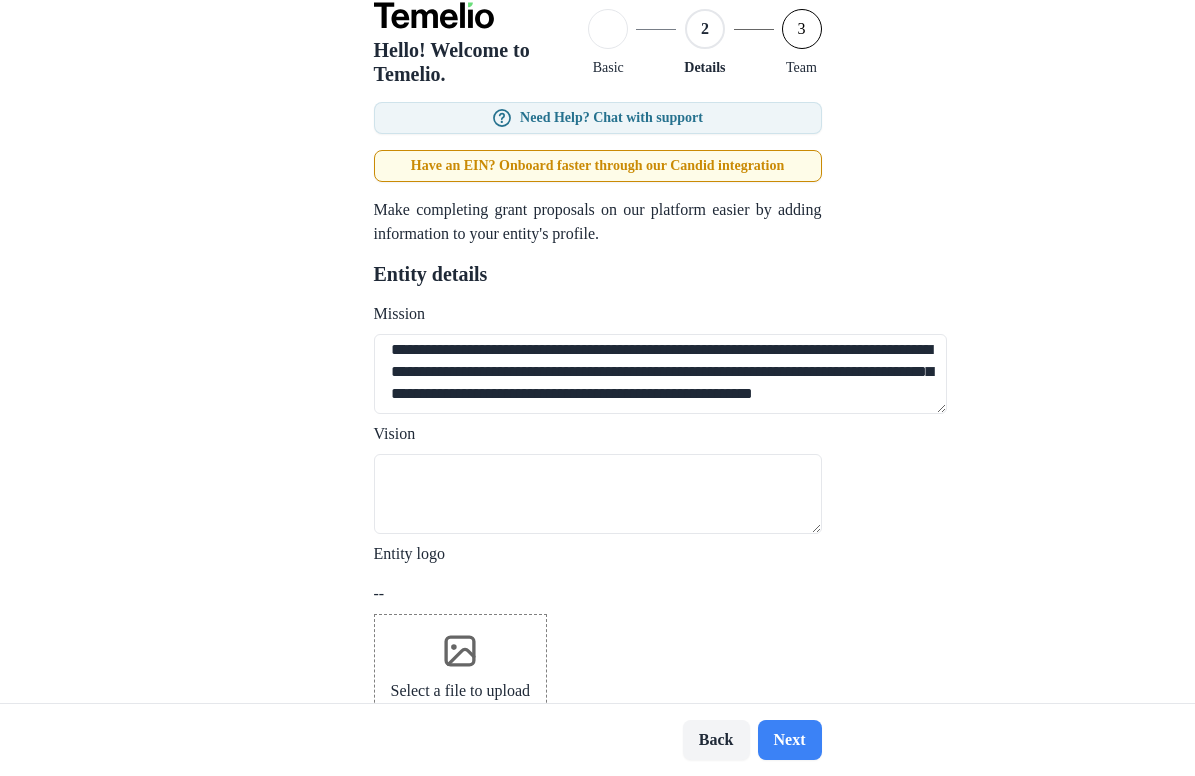 scroll, scrollTop: 68, scrollLeft: 0, axis: vertical 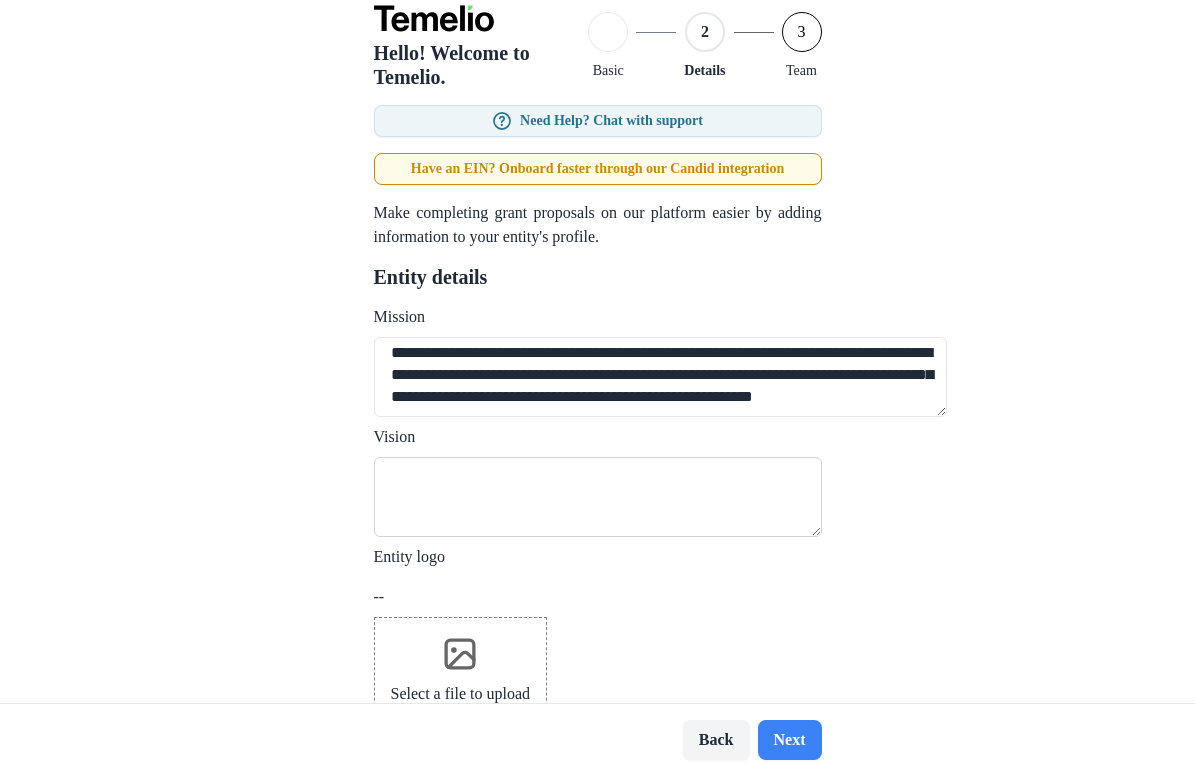 click on "Vision" at bounding box center [598, 497] 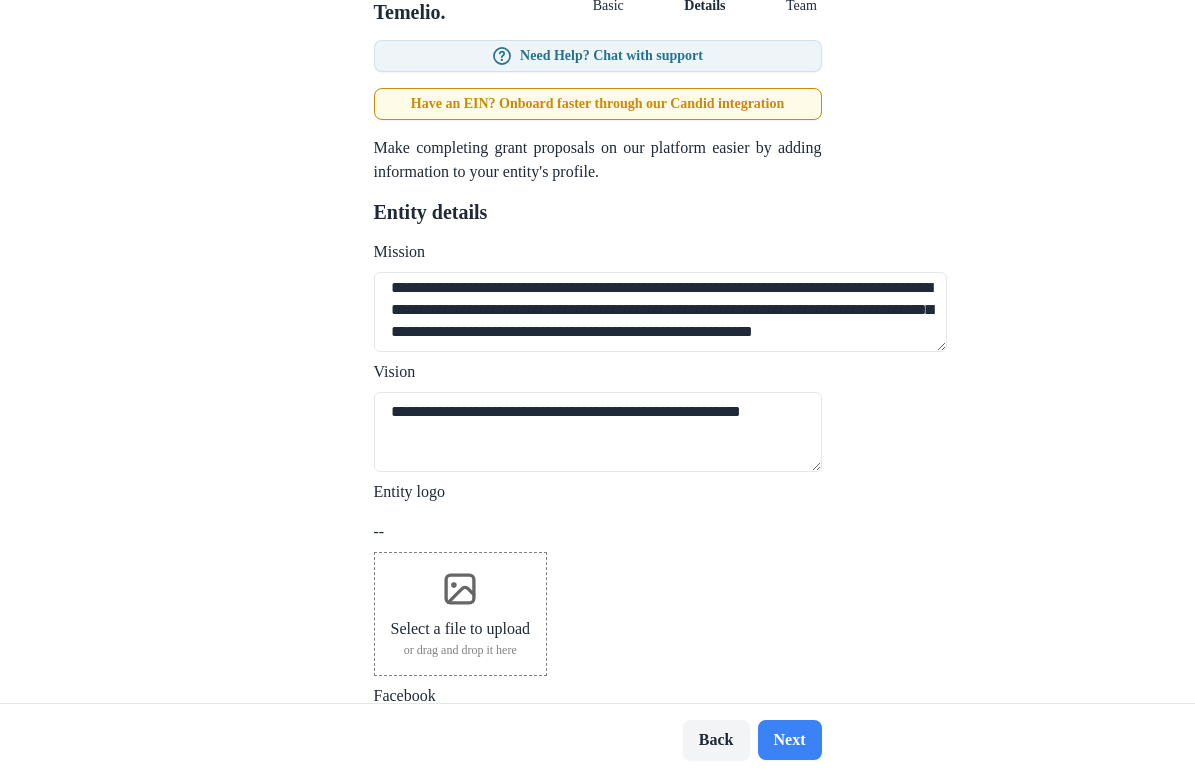 scroll, scrollTop: 172, scrollLeft: 0, axis: vertical 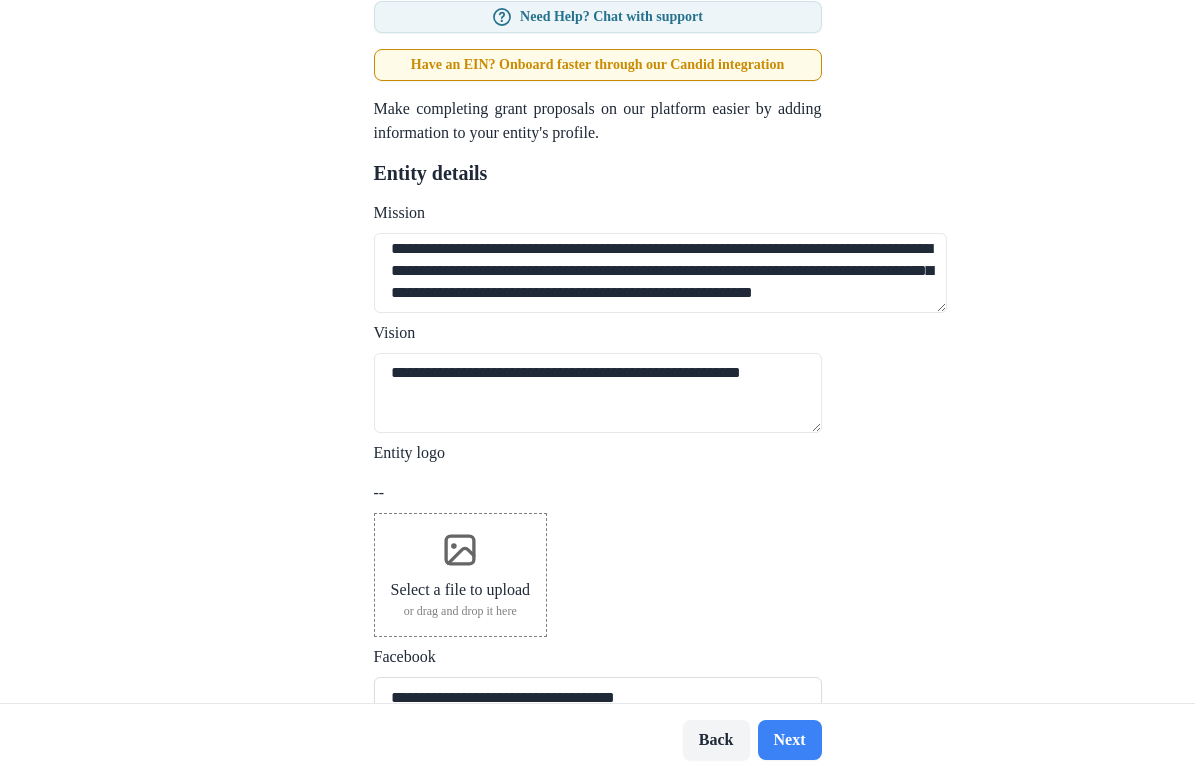 type on "**********" 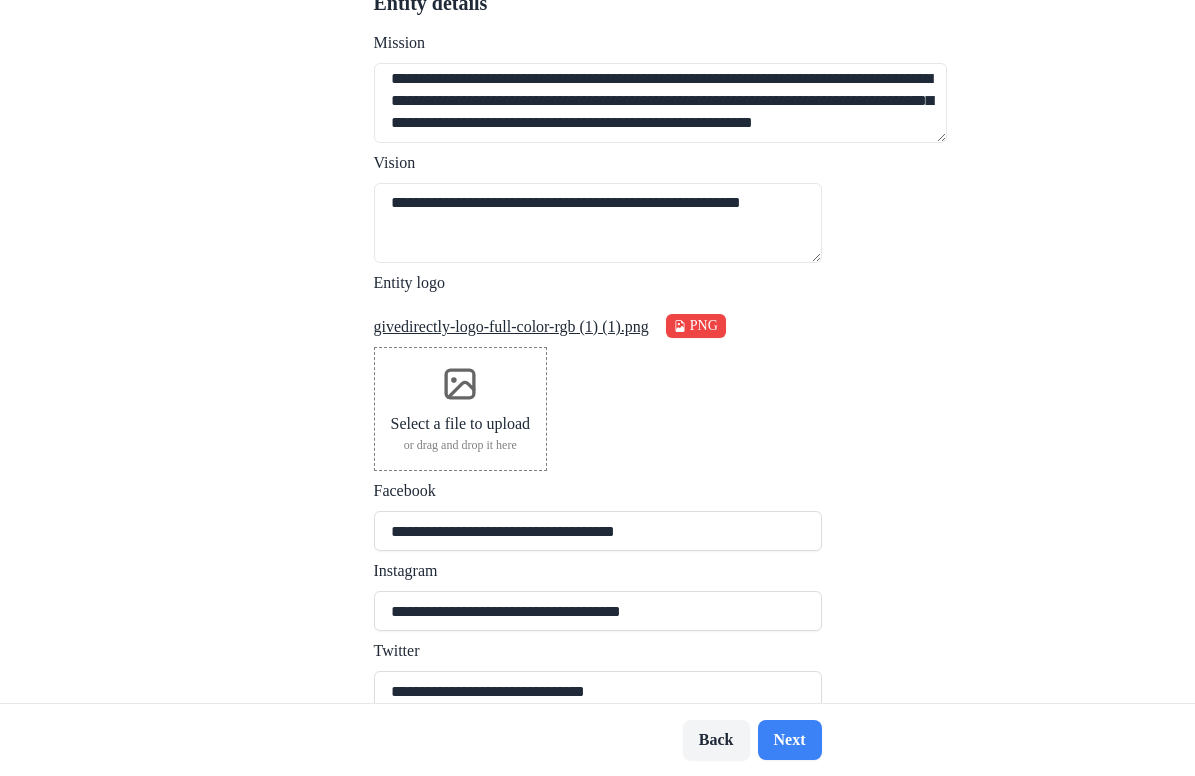 scroll, scrollTop: 356, scrollLeft: 0, axis: vertical 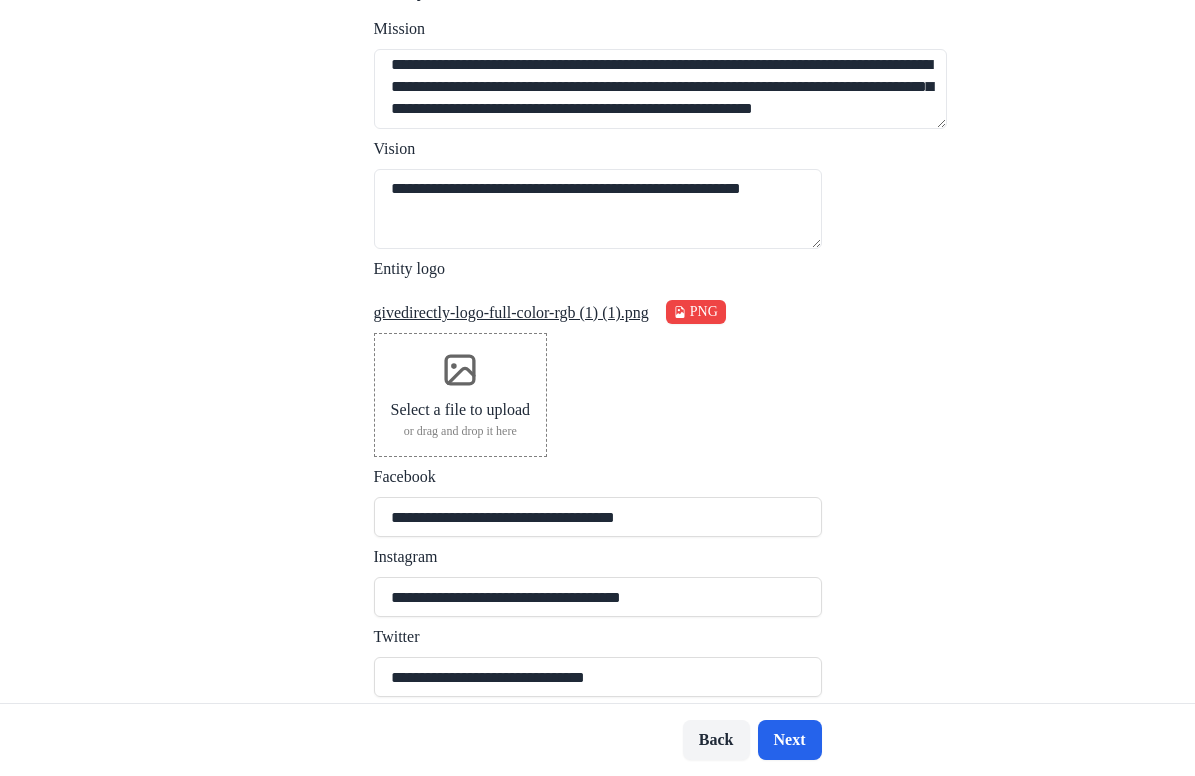 click on "Next" at bounding box center [790, 740] 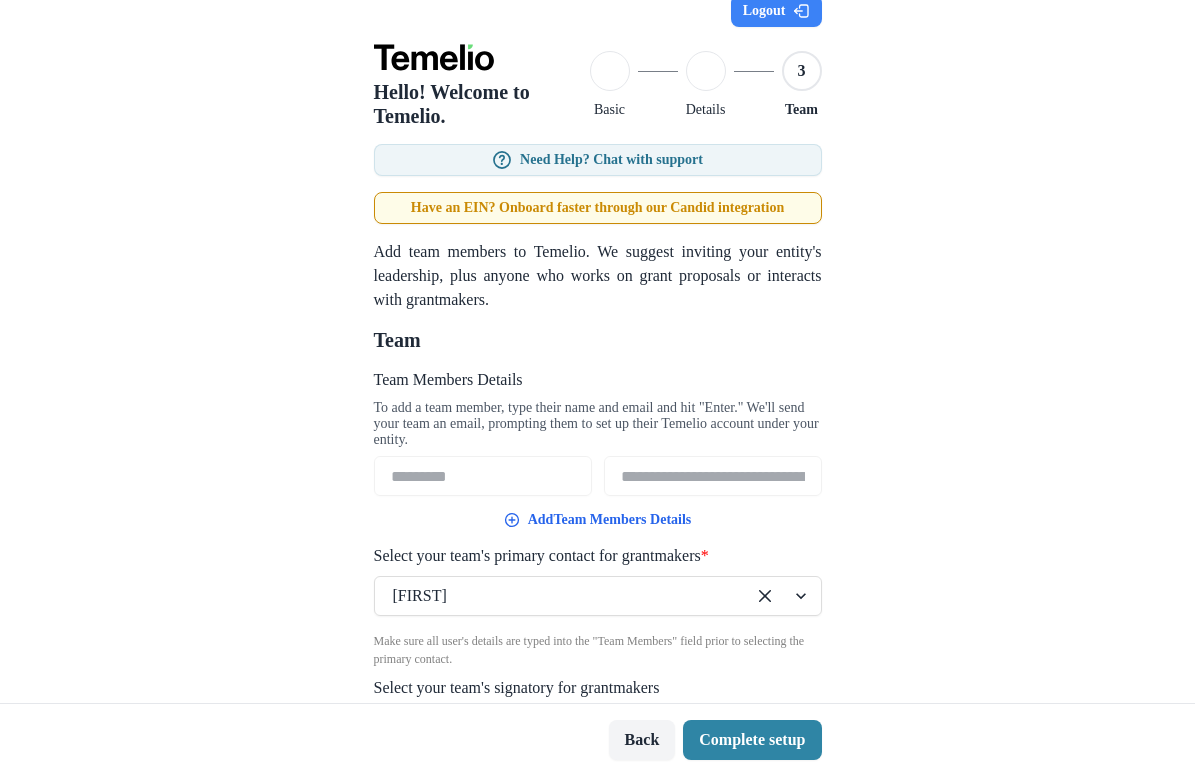 scroll, scrollTop: 34, scrollLeft: 0, axis: vertical 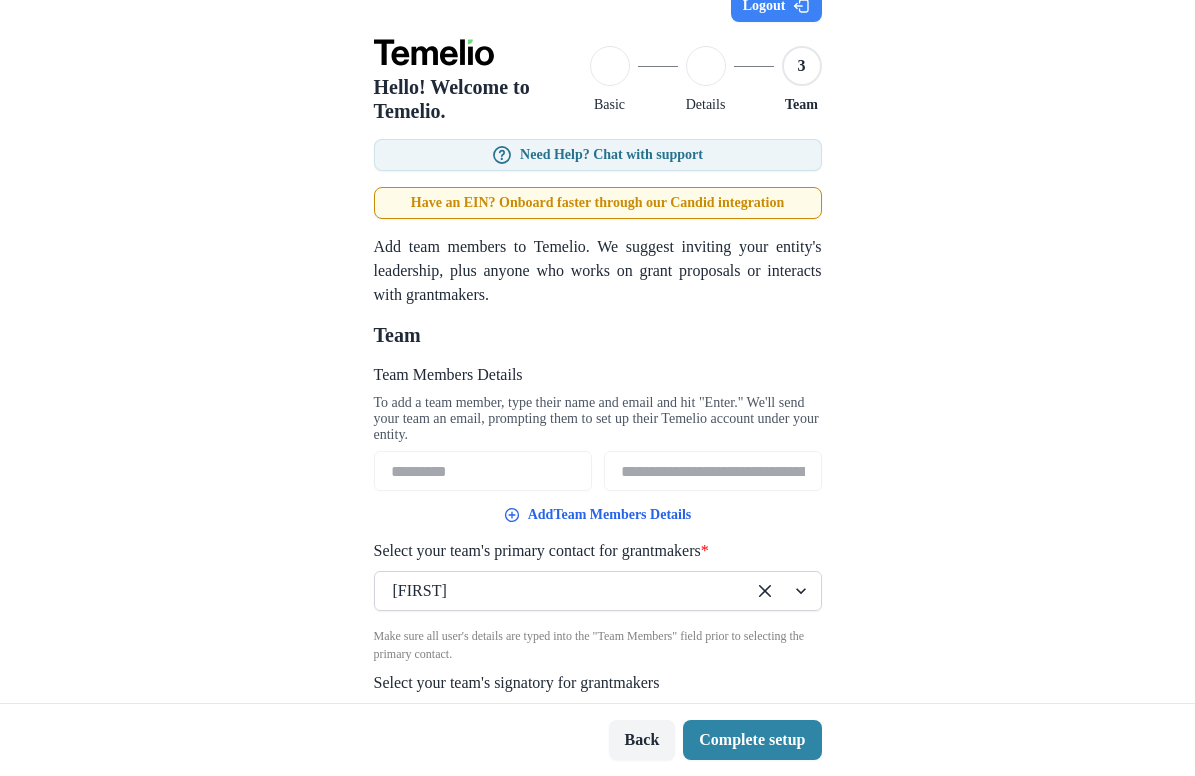 click at bounding box center (560, 591) 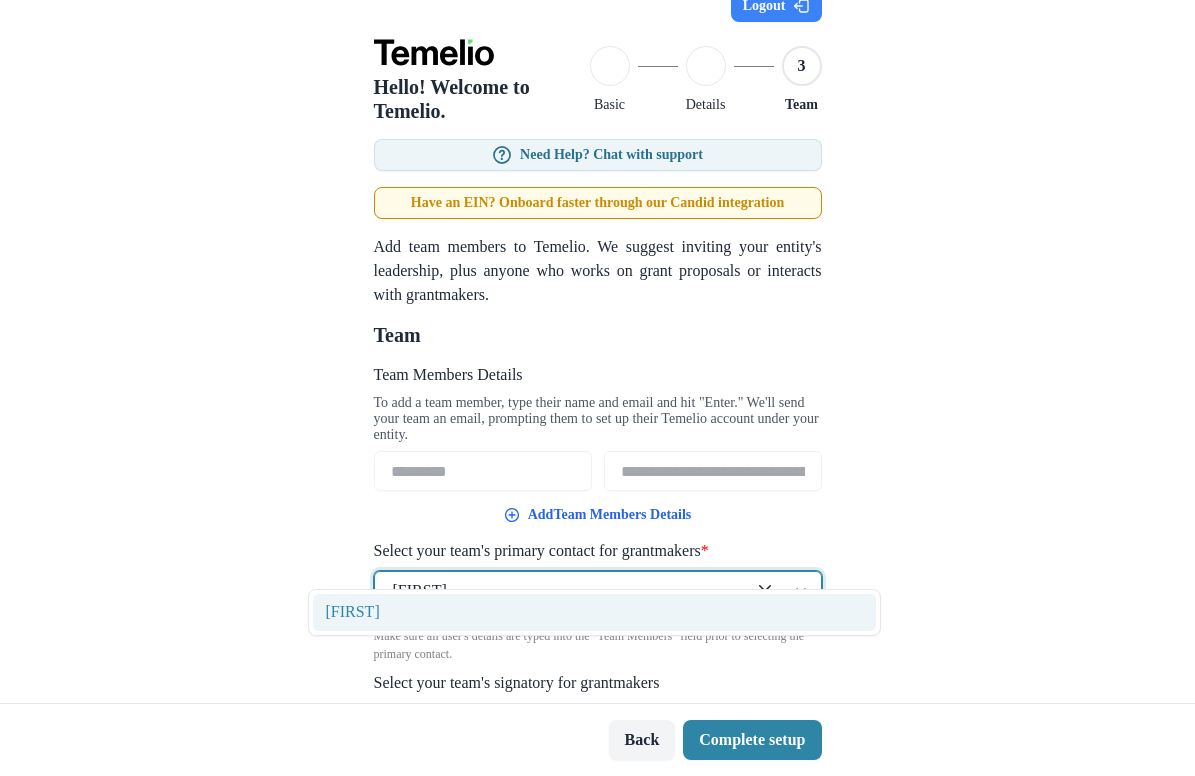 click at bounding box center (560, 591) 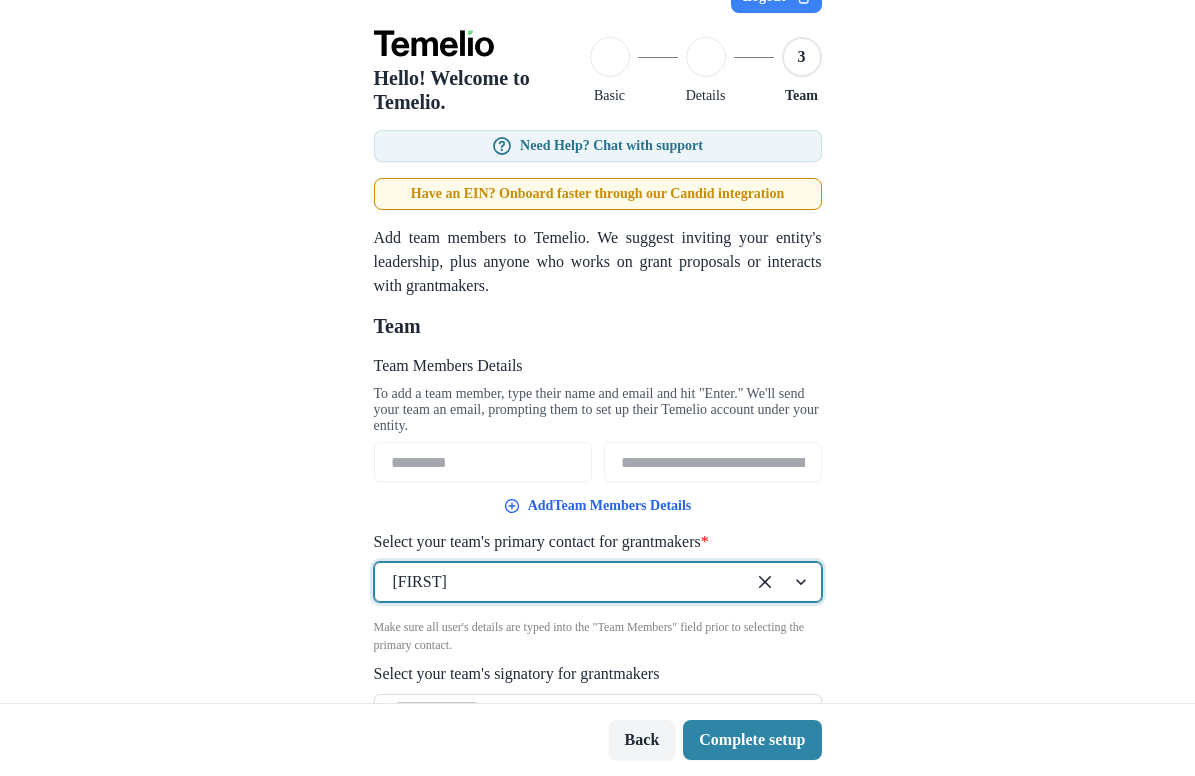 scroll, scrollTop: 48, scrollLeft: 0, axis: vertical 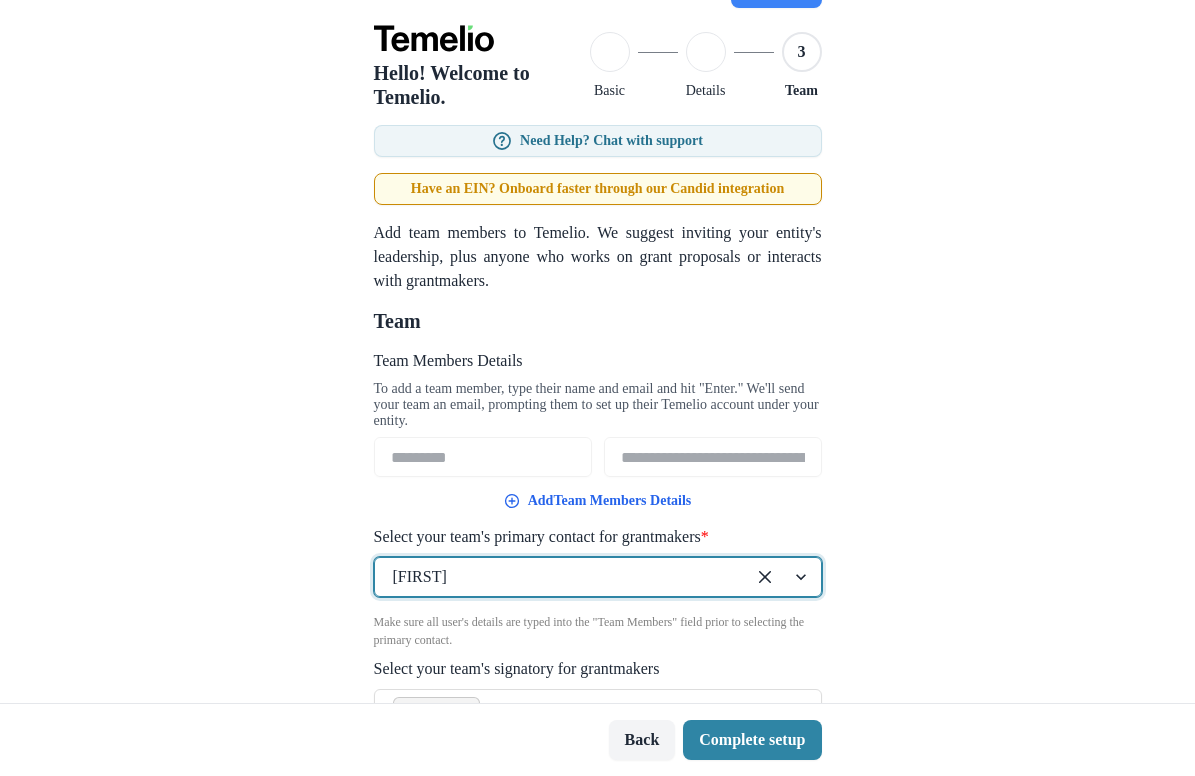 click at bounding box center (560, 577) 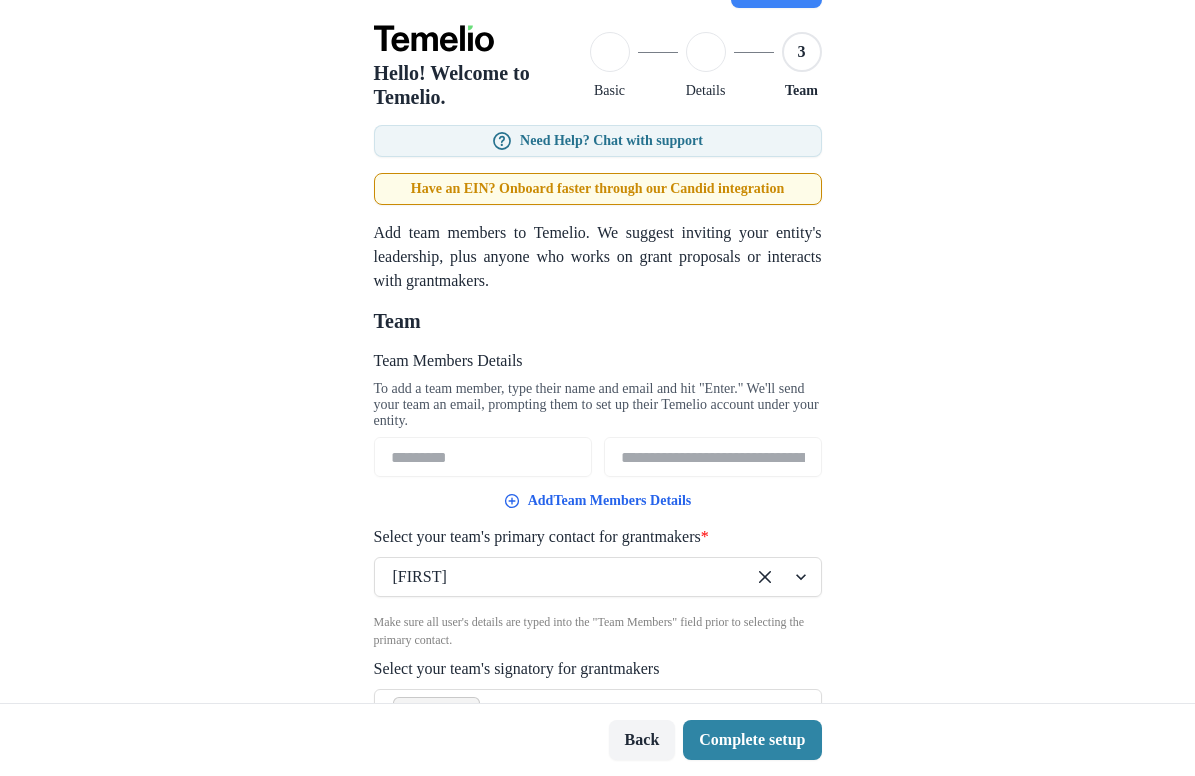 click on "**********" at bounding box center [597, 351] 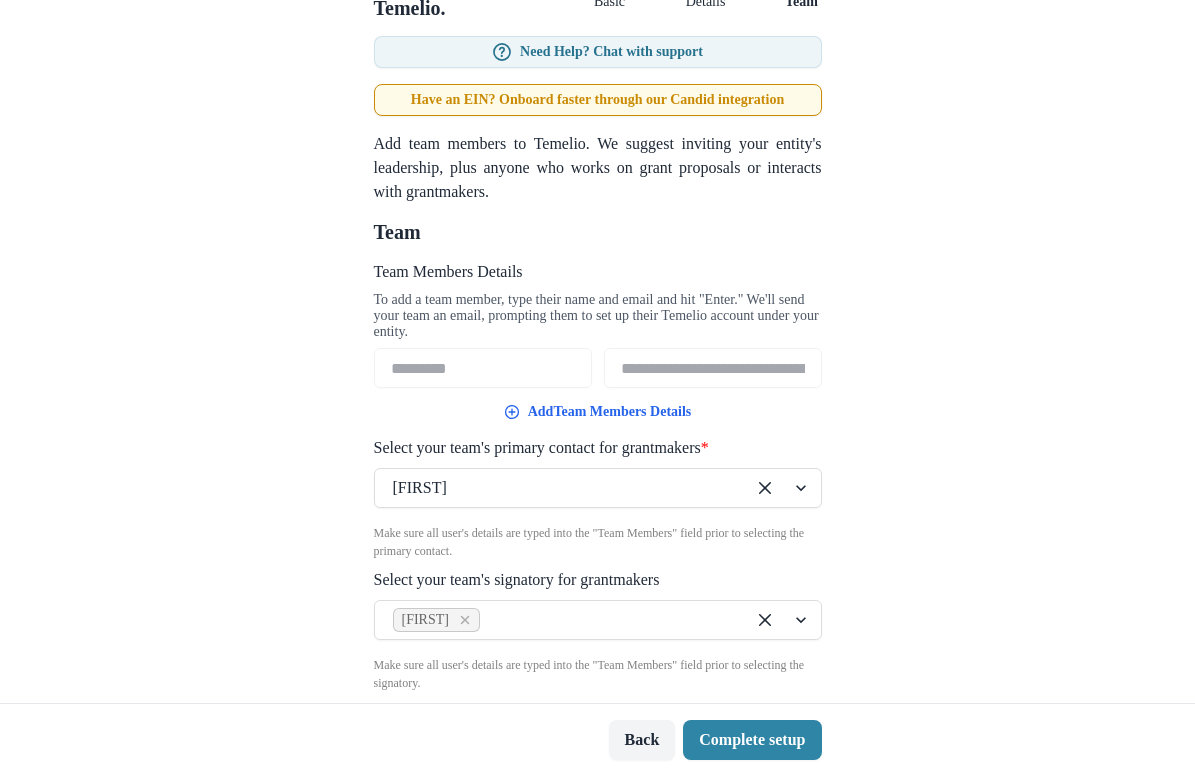 scroll, scrollTop: 182, scrollLeft: 0, axis: vertical 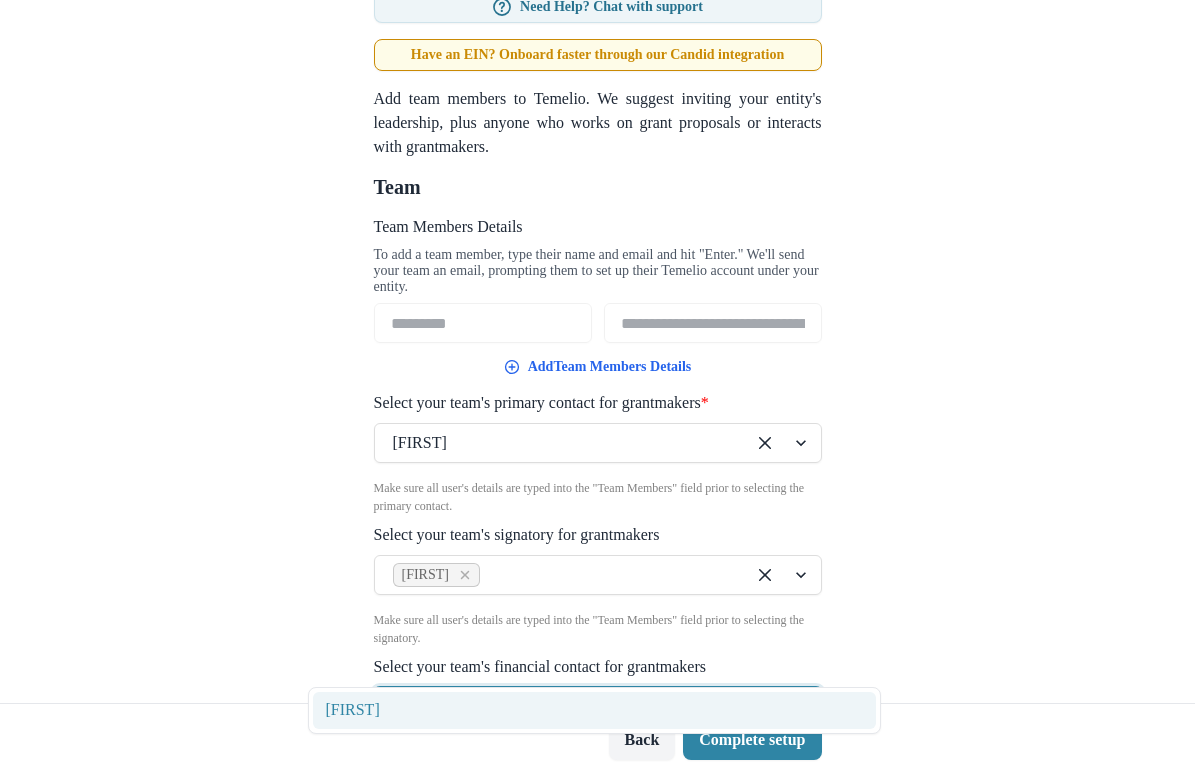 click on "[FIRST]" at bounding box center (560, 443) 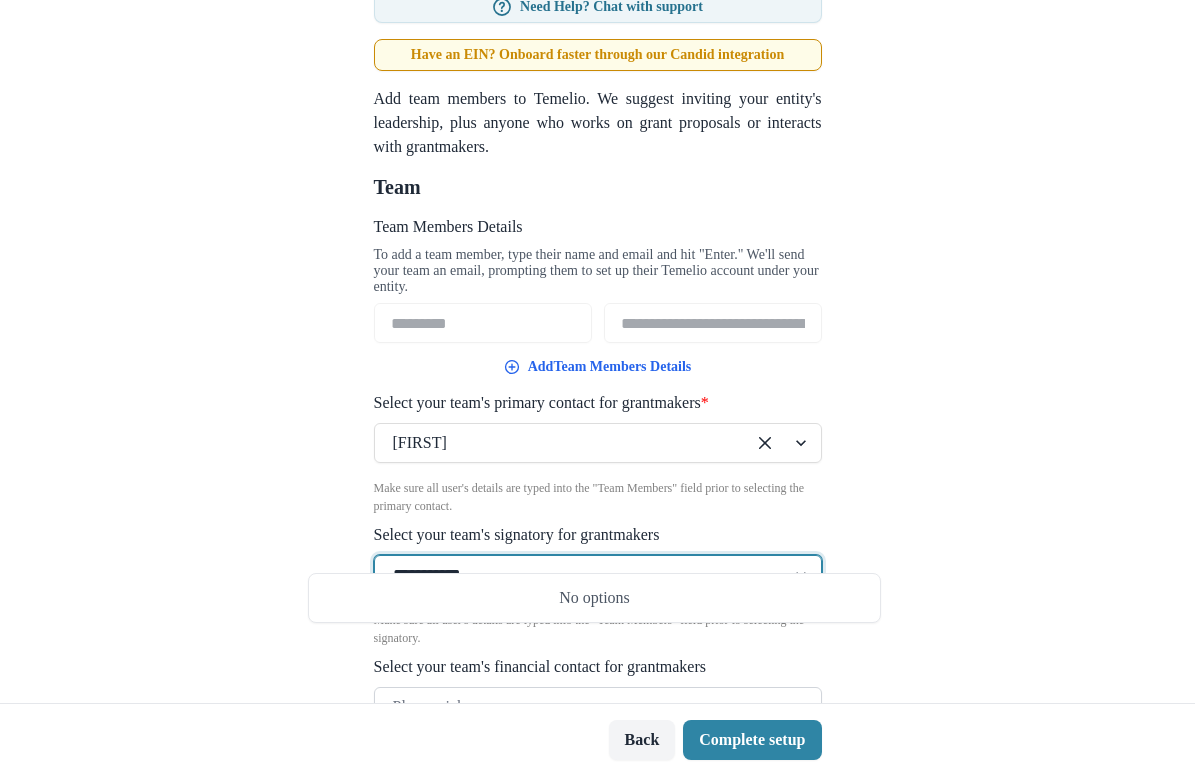 type on "**********" 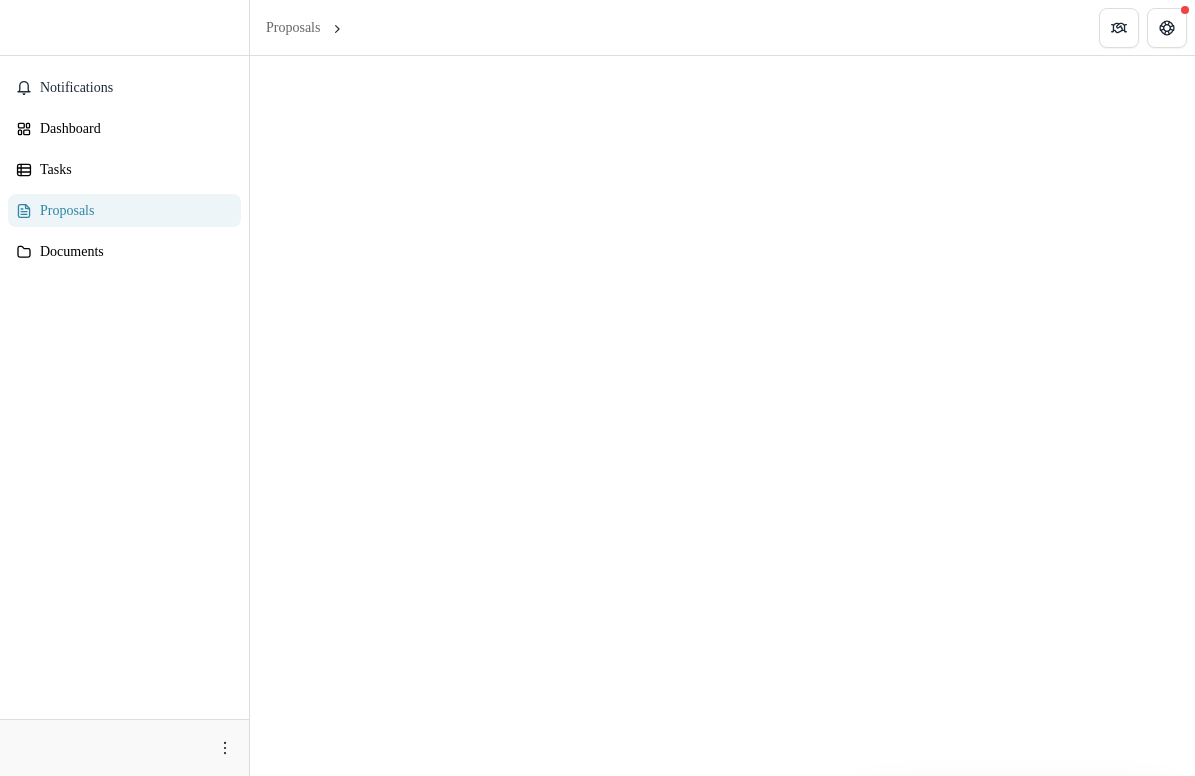 scroll, scrollTop: 0, scrollLeft: 0, axis: both 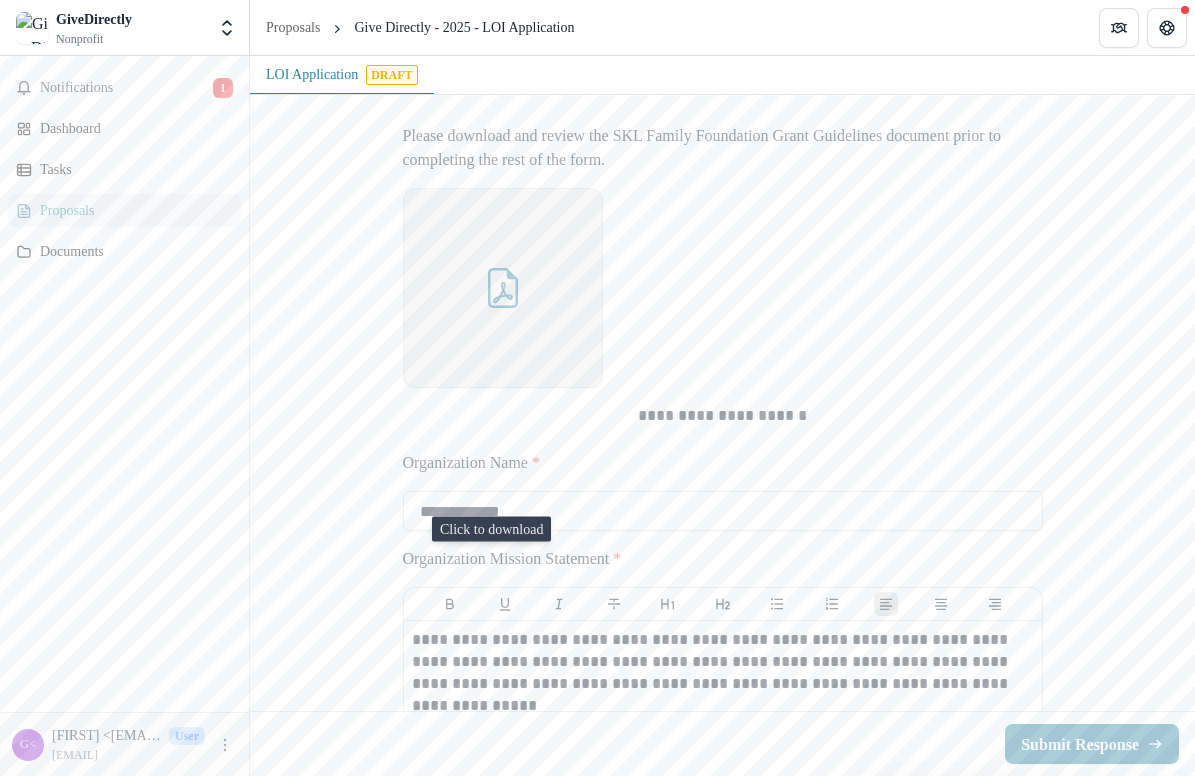 click at bounding box center (503, 292) 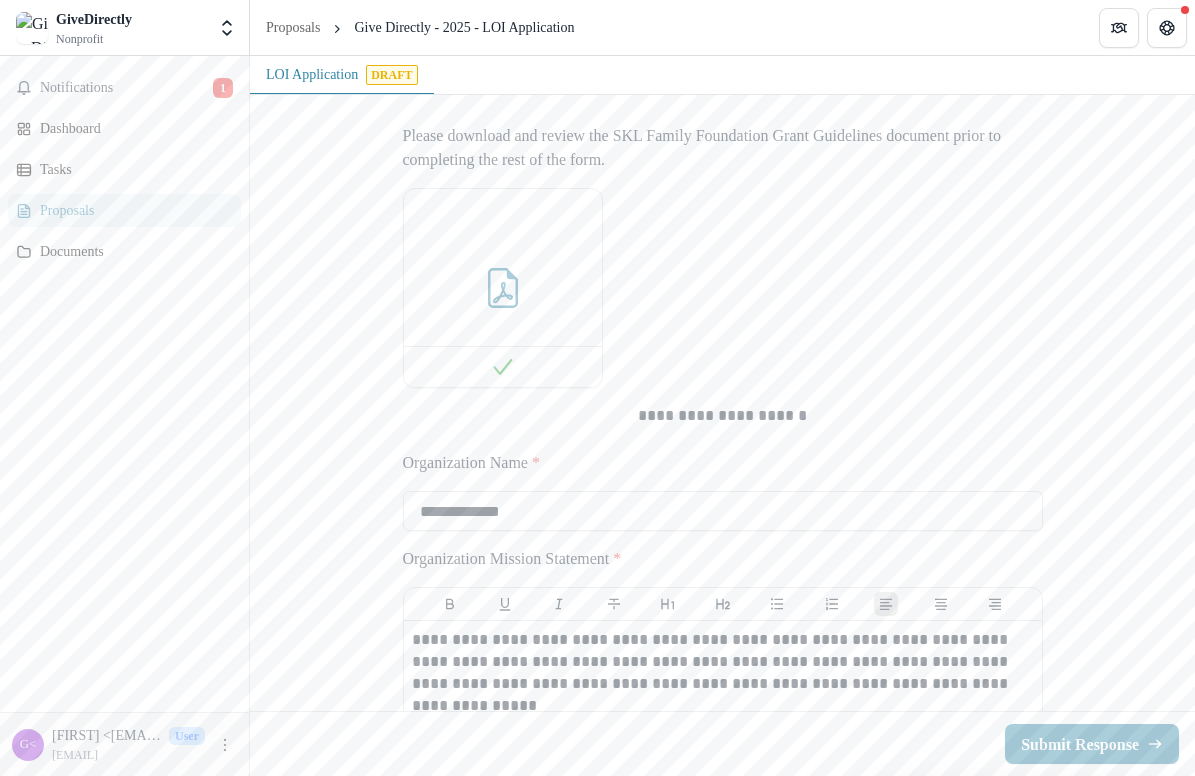 click at bounding box center (723, 288) 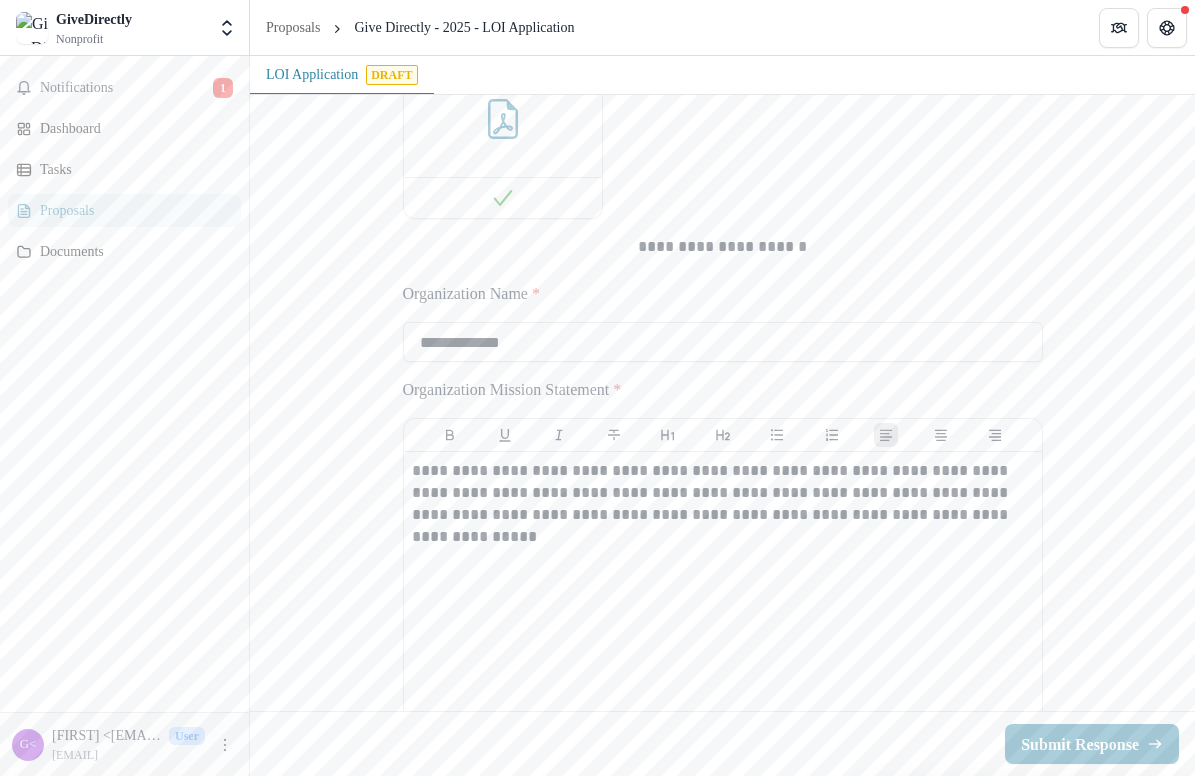 scroll, scrollTop: 530, scrollLeft: 0, axis: vertical 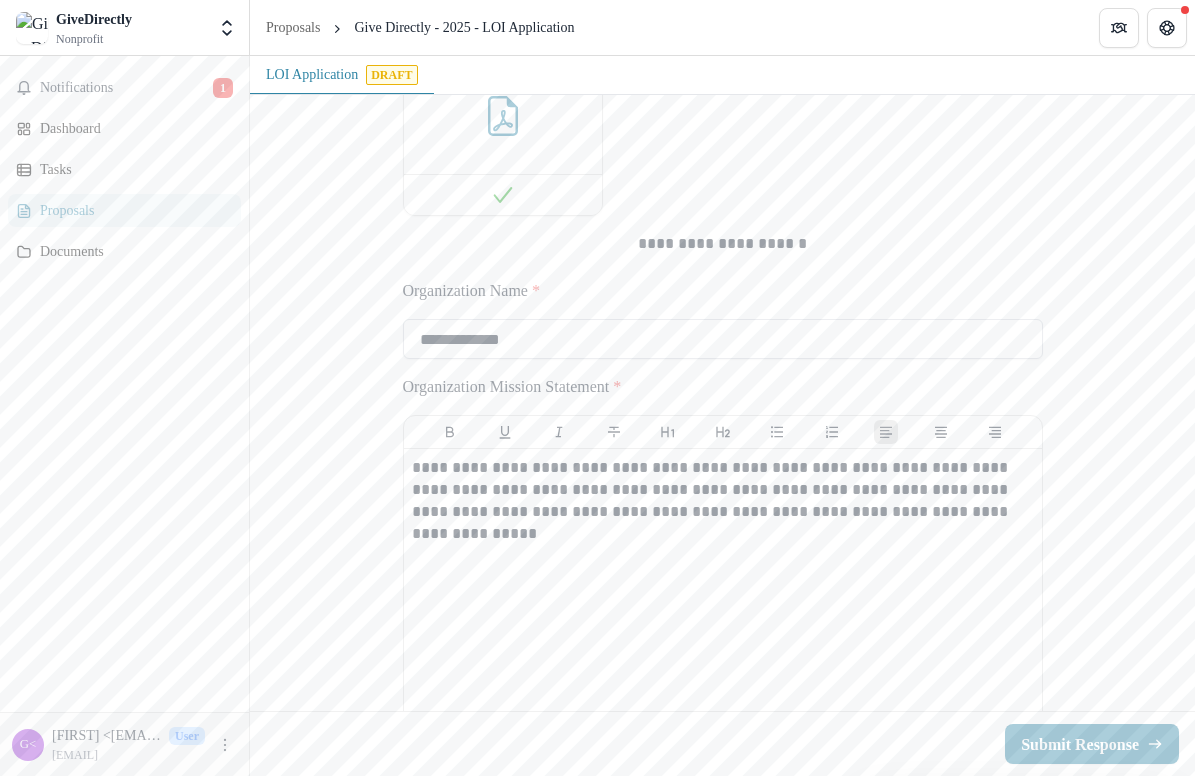 click on "**********" at bounding box center [723, 339] 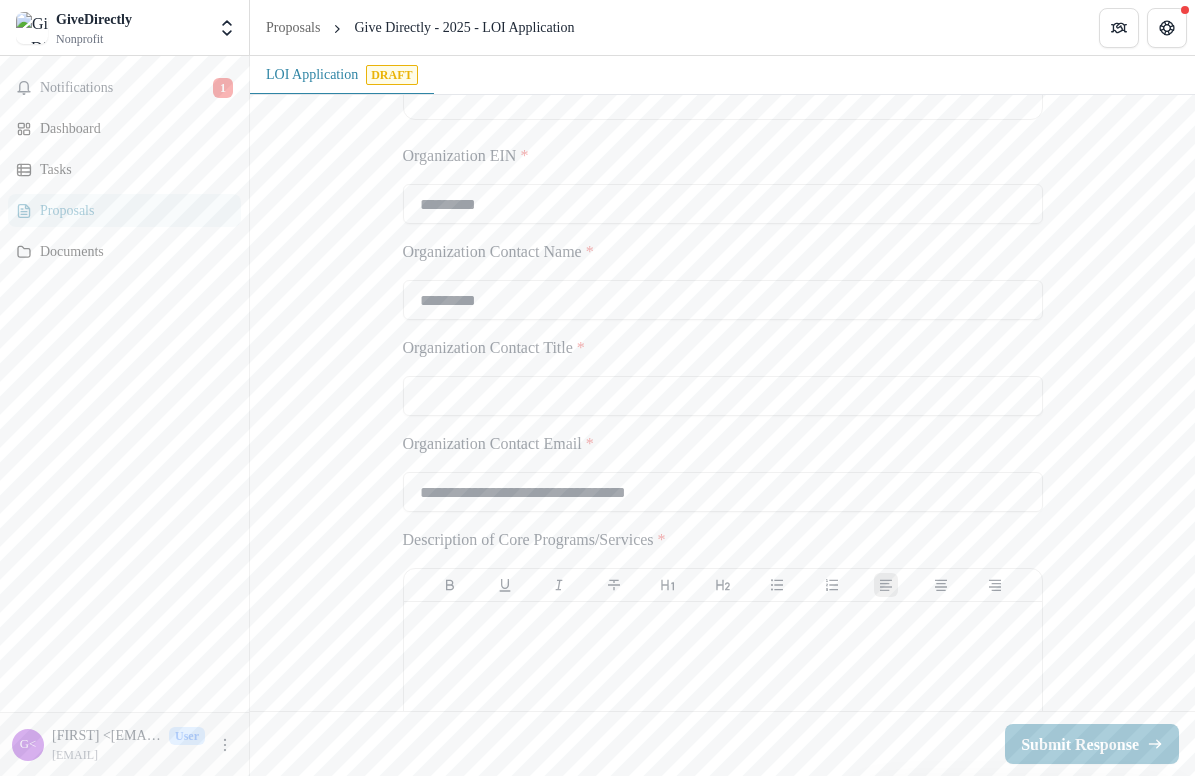scroll, scrollTop: 1180, scrollLeft: 0, axis: vertical 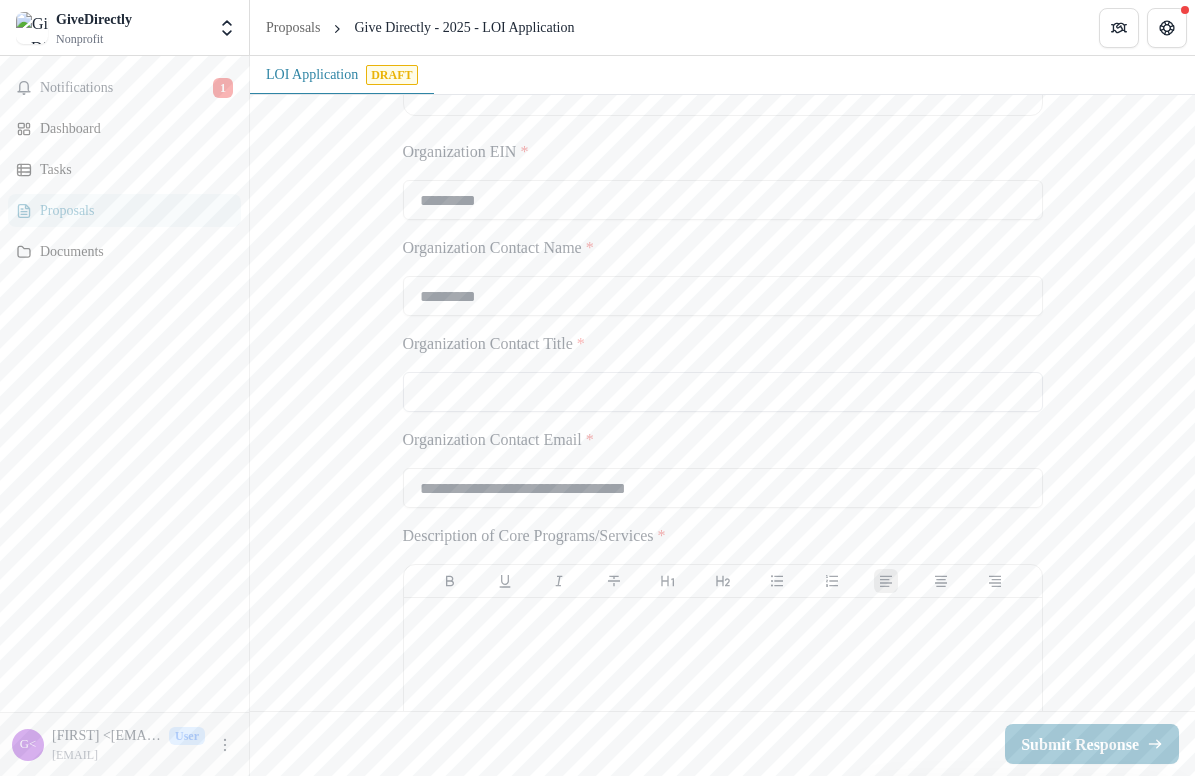 type on "**********" 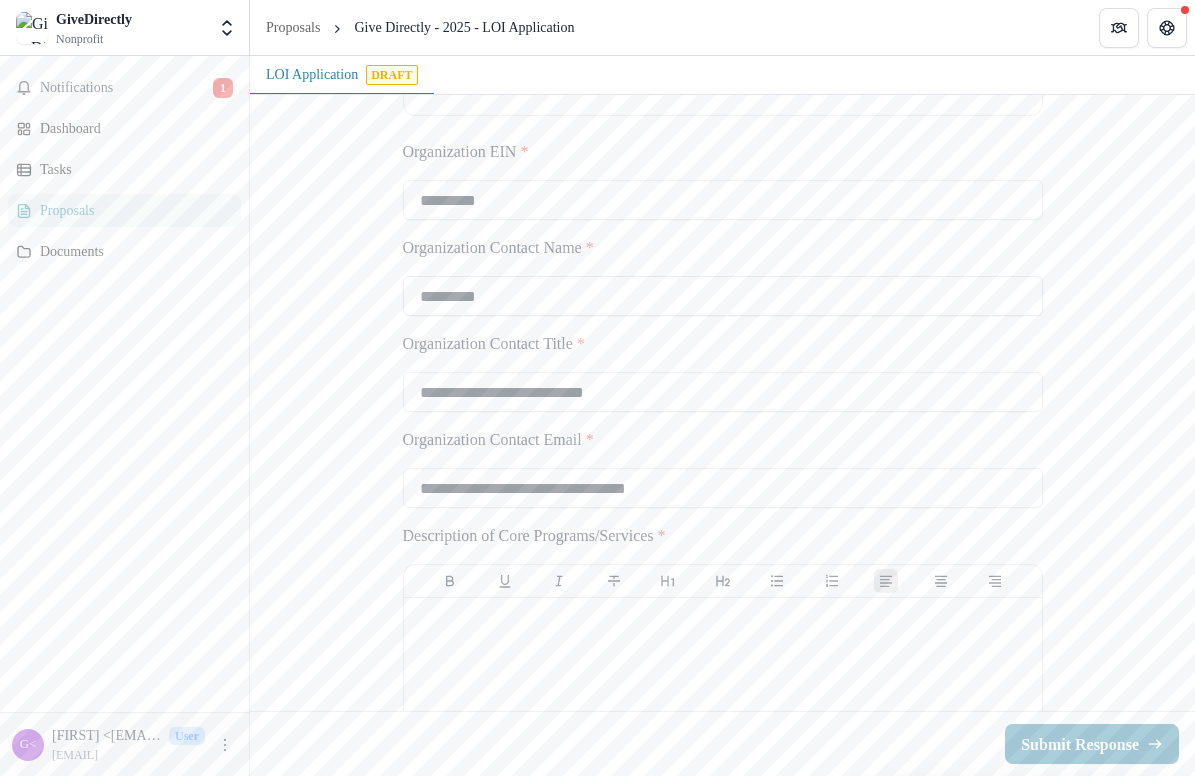 type on "**********" 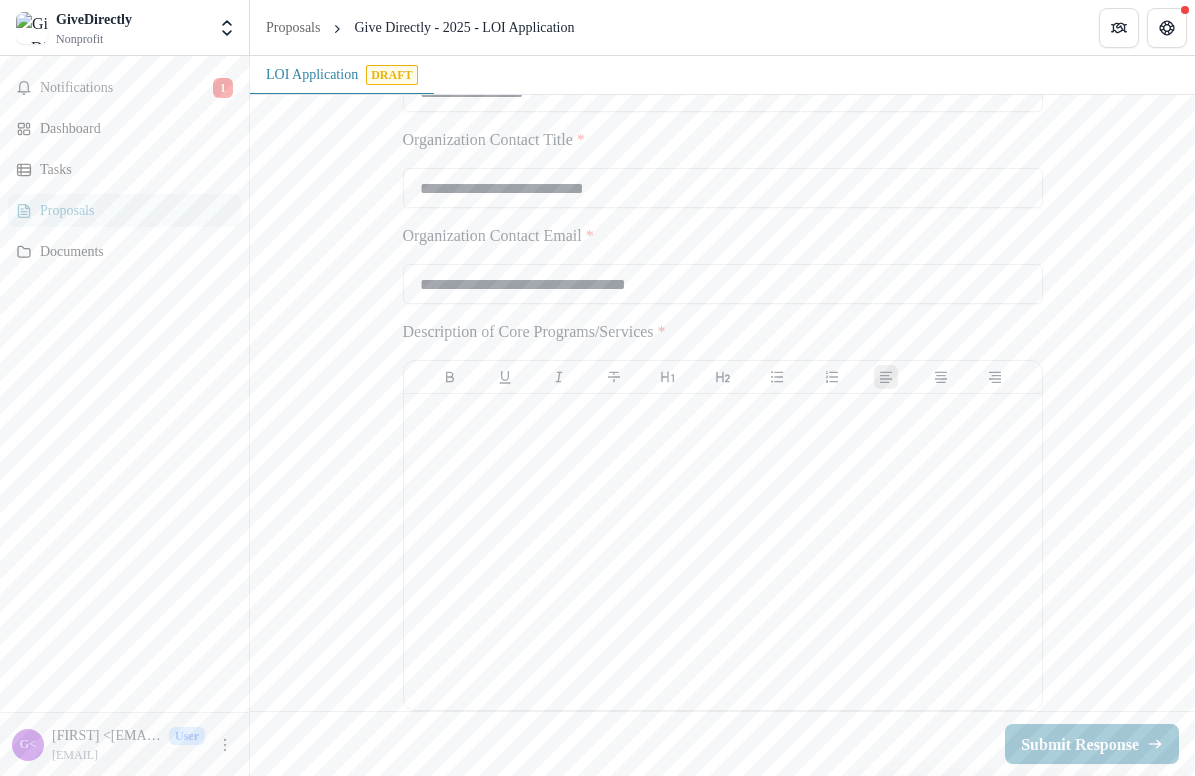 type on "**********" 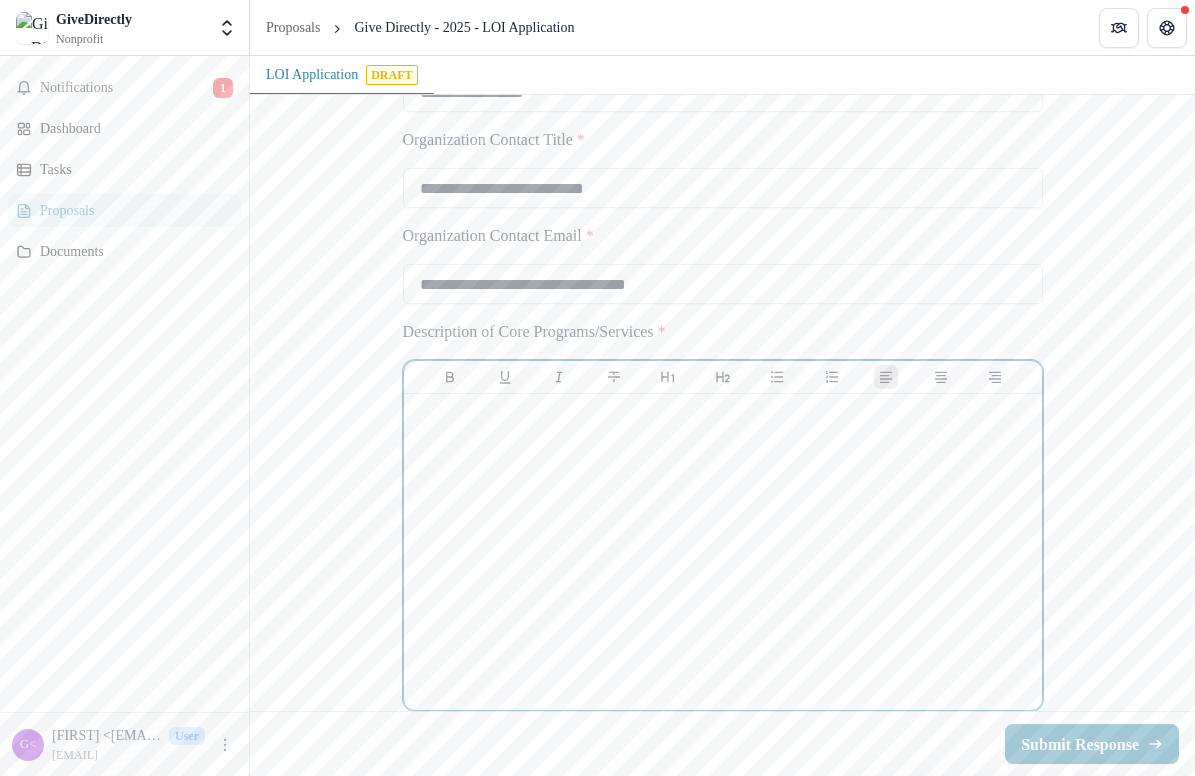 click at bounding box center (723, 552) 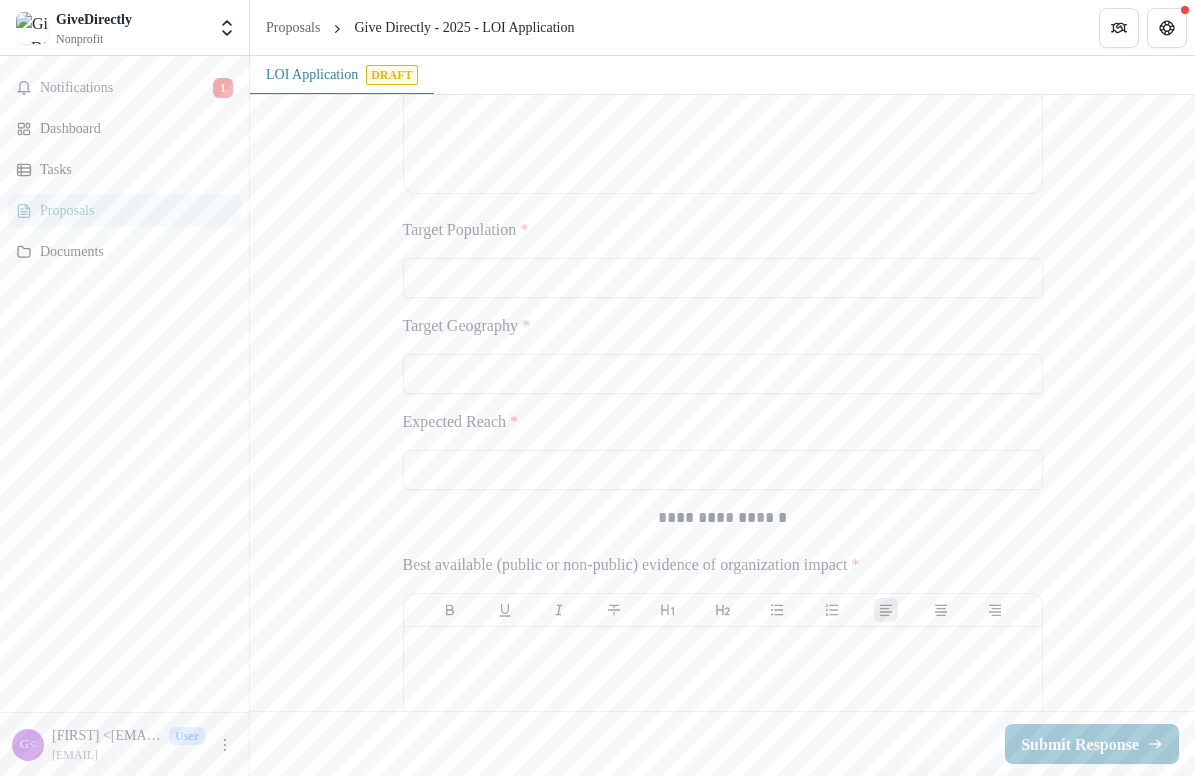 scroll, scrollTop: 2491, scrollLeft: 0, axis: vertical 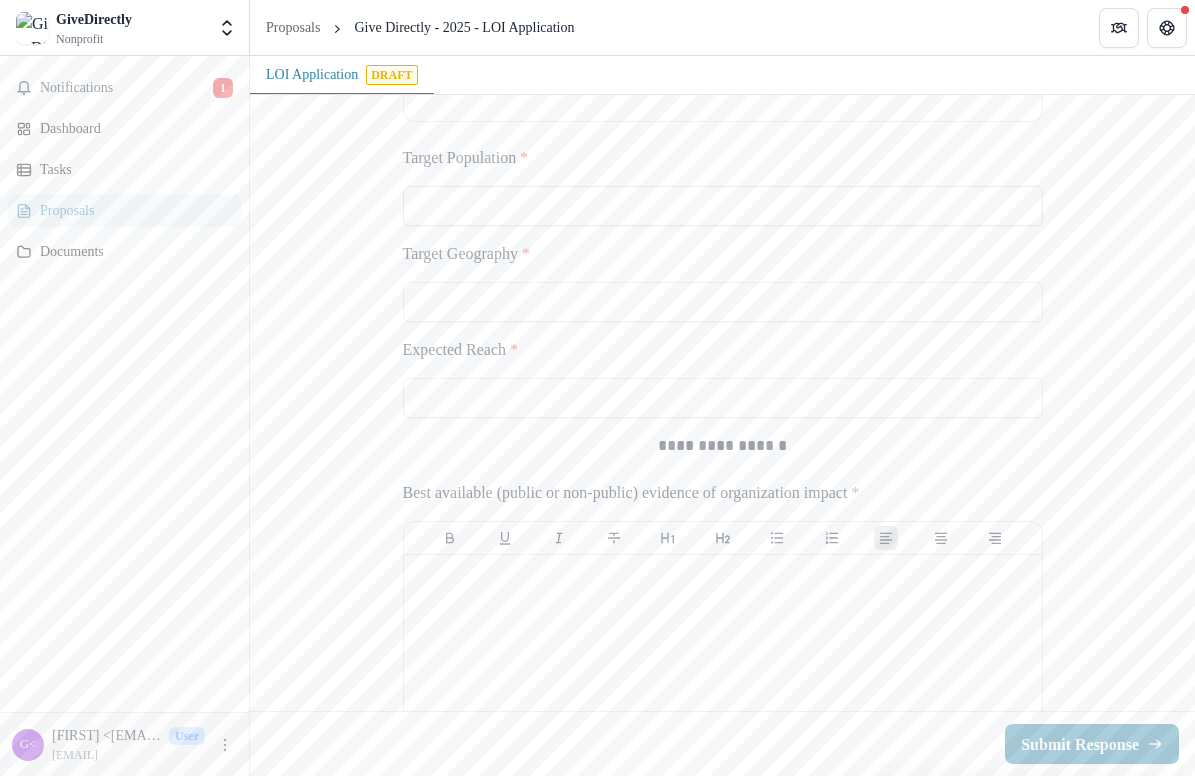 click on "Target Population *" at bounding box center (723, 206) 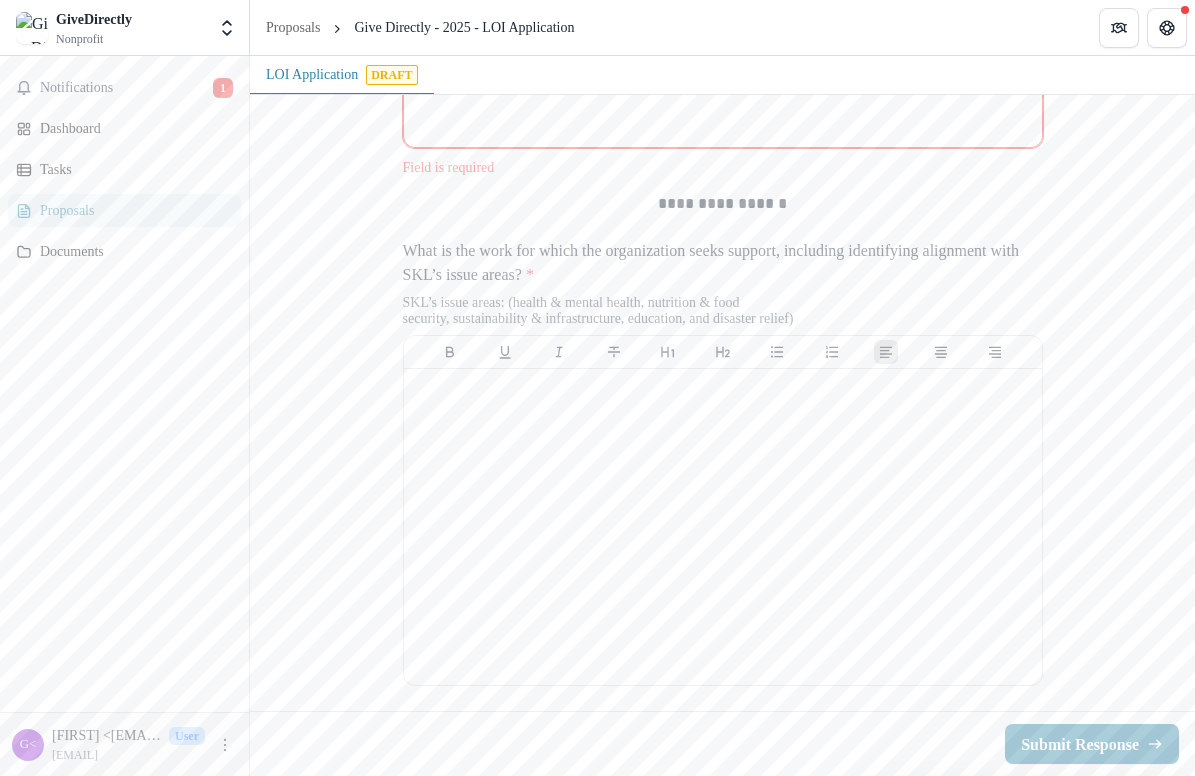 scroll, scrollTop: 1971, scrollLeft: 0, axis: vertical 